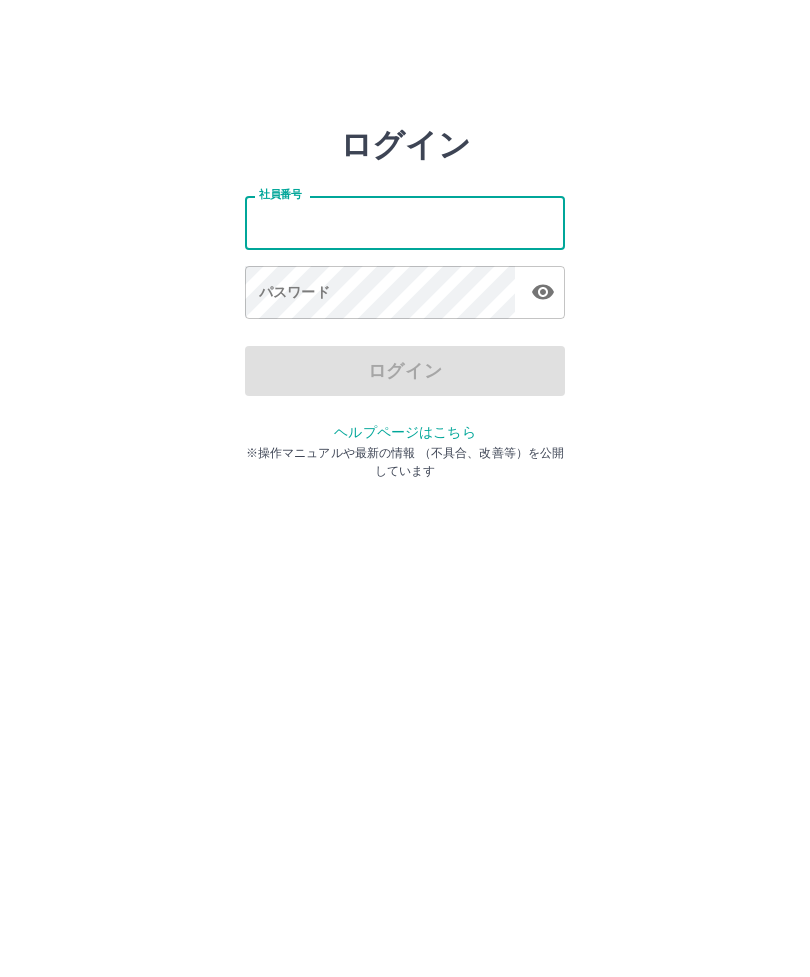 scroll, scrollTop: 0, scrollLeft: 0, axis: both 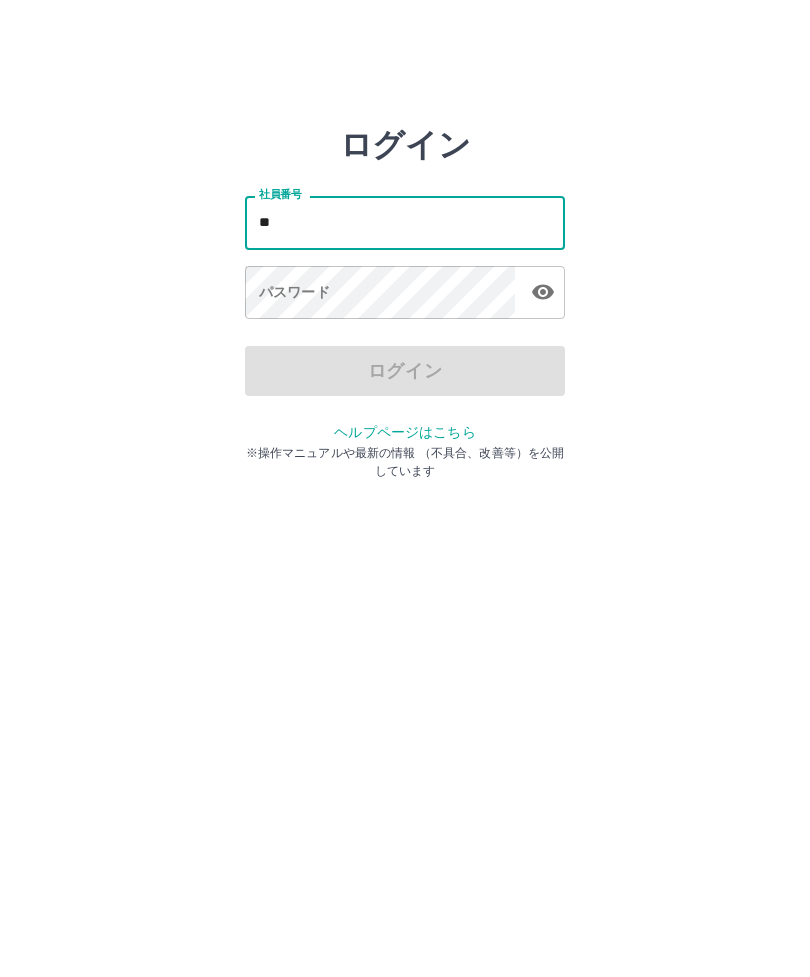 type on "*" 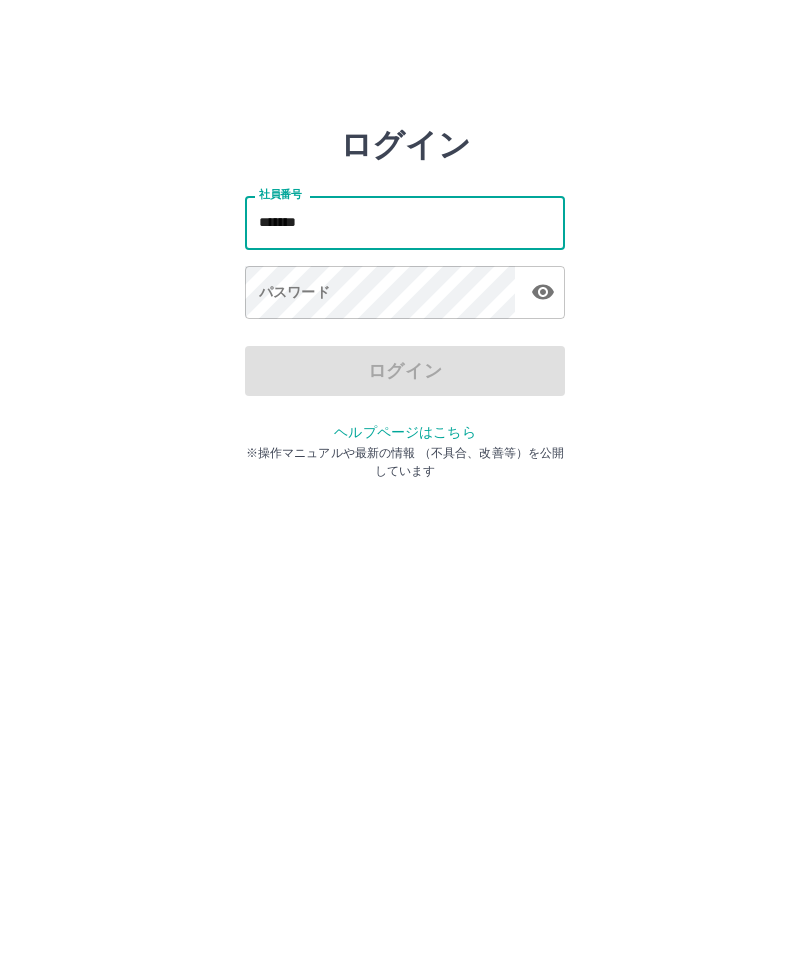 type on "*******" 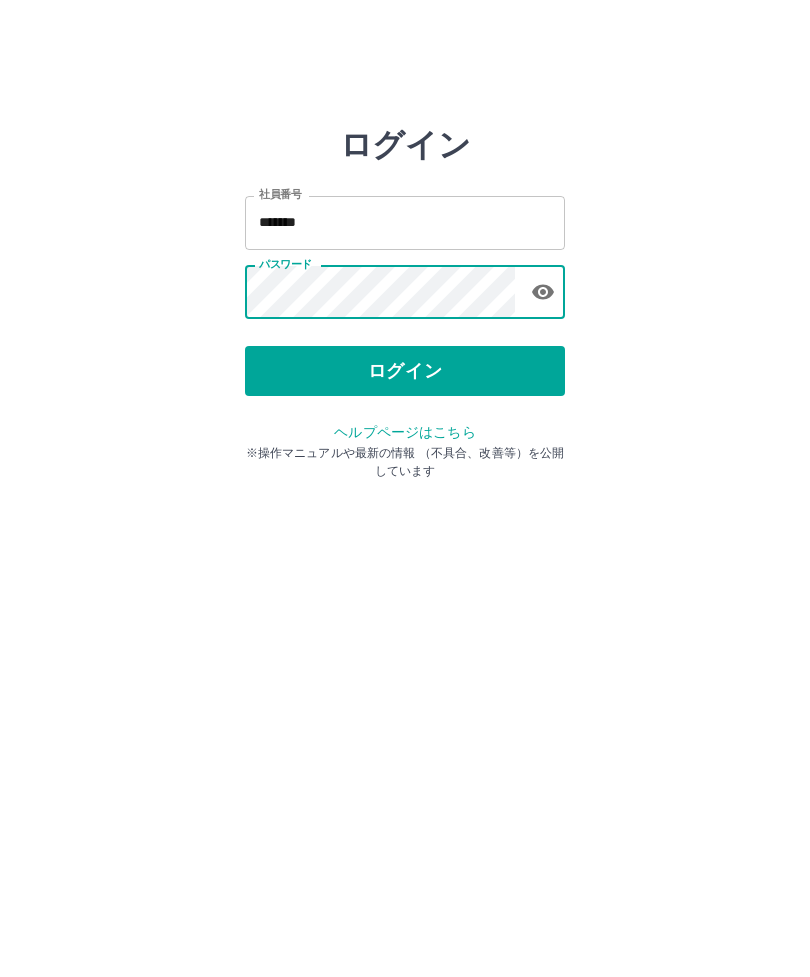 click on "ログイン" at bounding box center [405, 371] 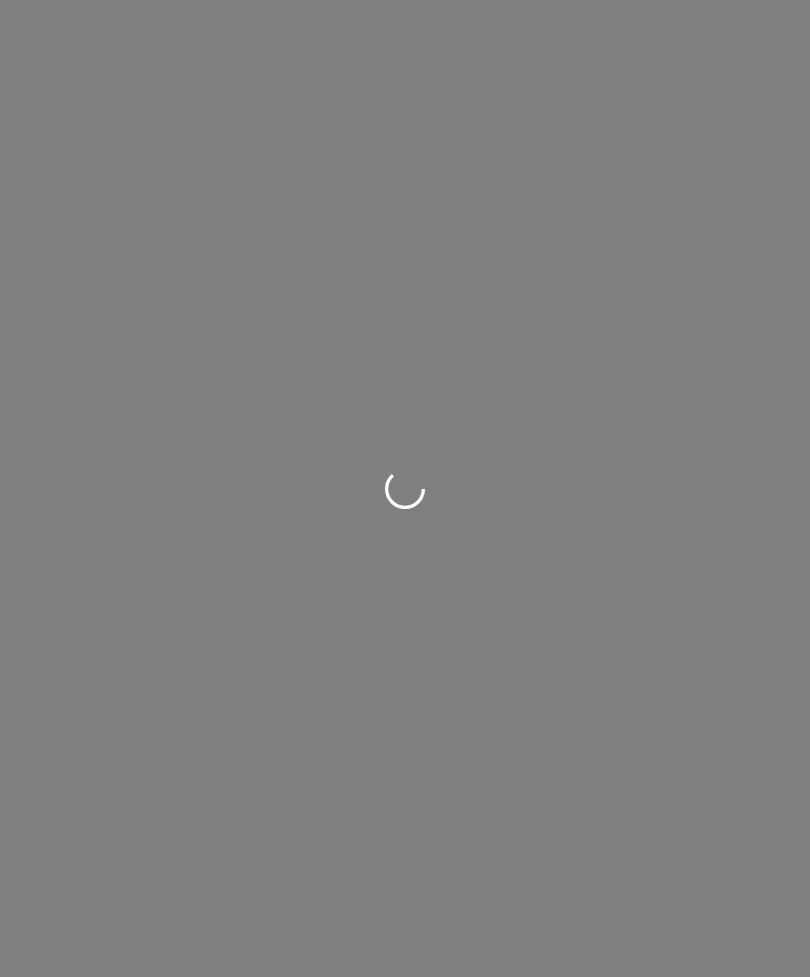 scroll, scrollTop: 0, scrollLeft: 0, axis: both 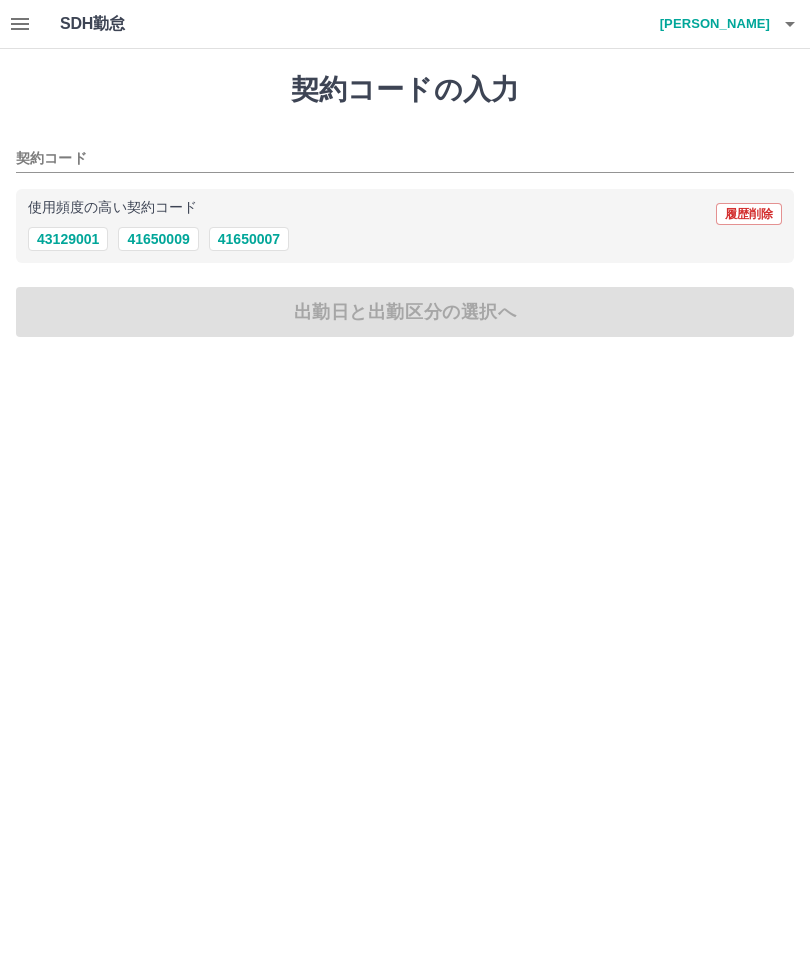click on "使用頻度の高い契約コード 履歴削除" at bounding box center [405, 214] 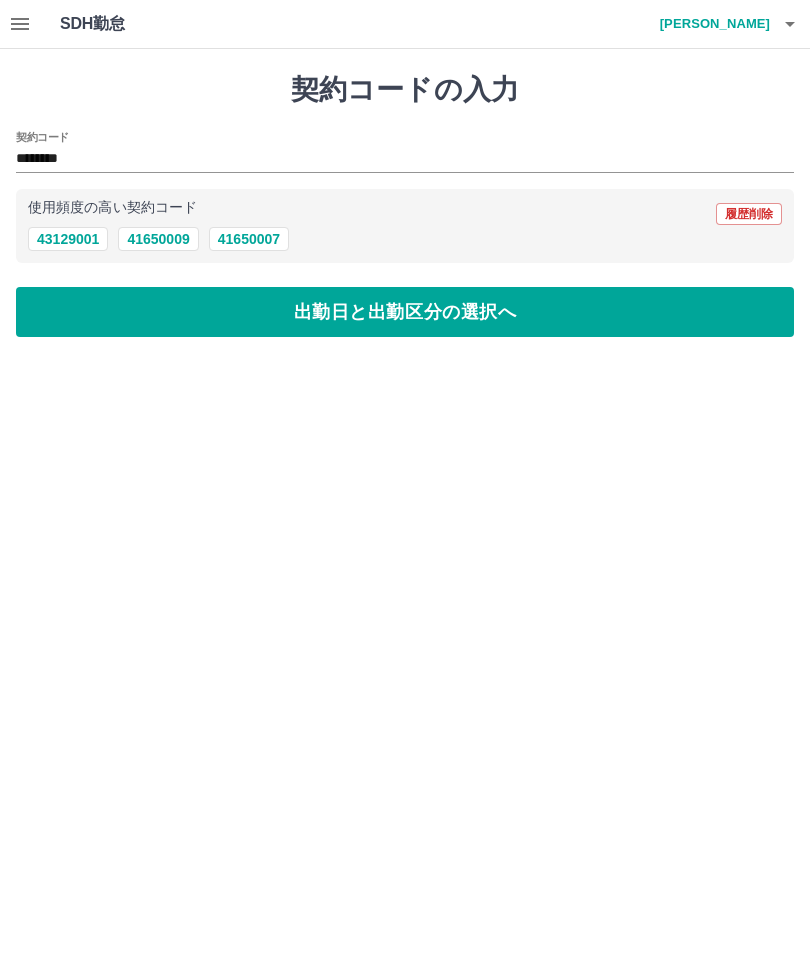 type on "********" 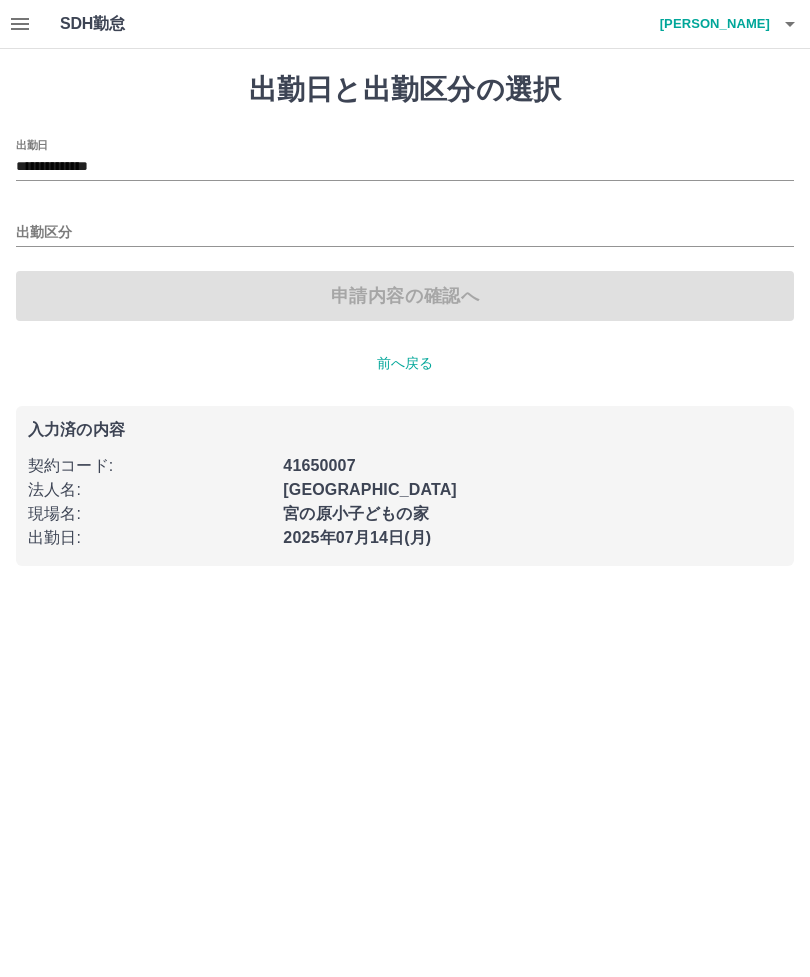 click on "出勤区分" at bounding box center [405, 233] 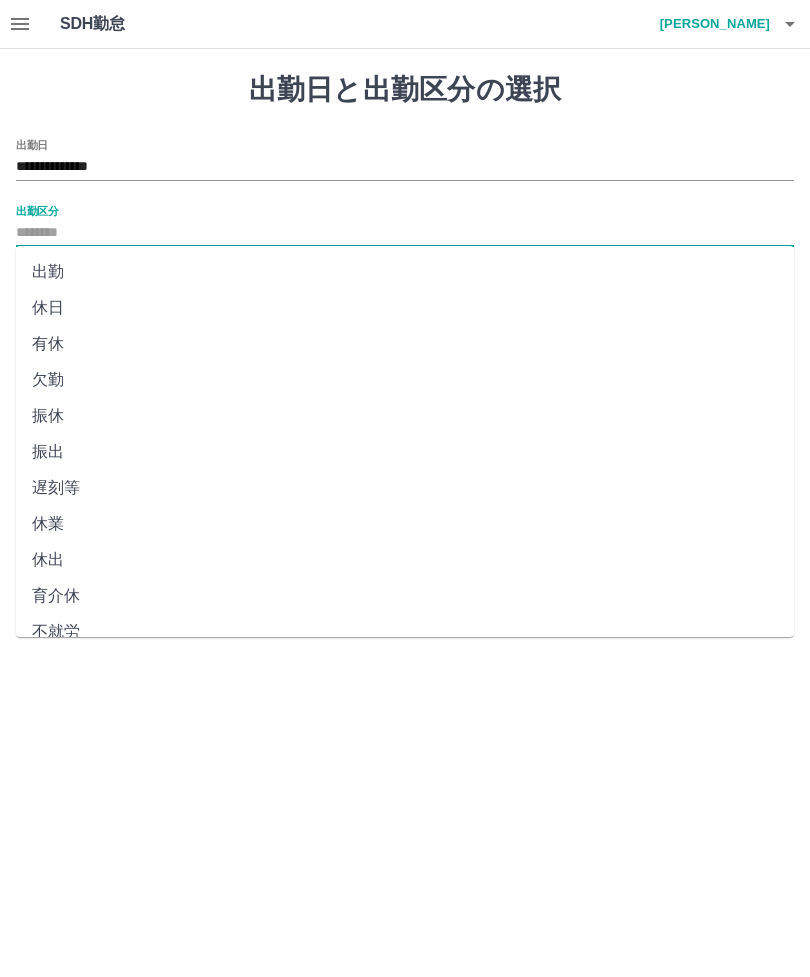 click on "出勤" at bounding box center [405, 272] 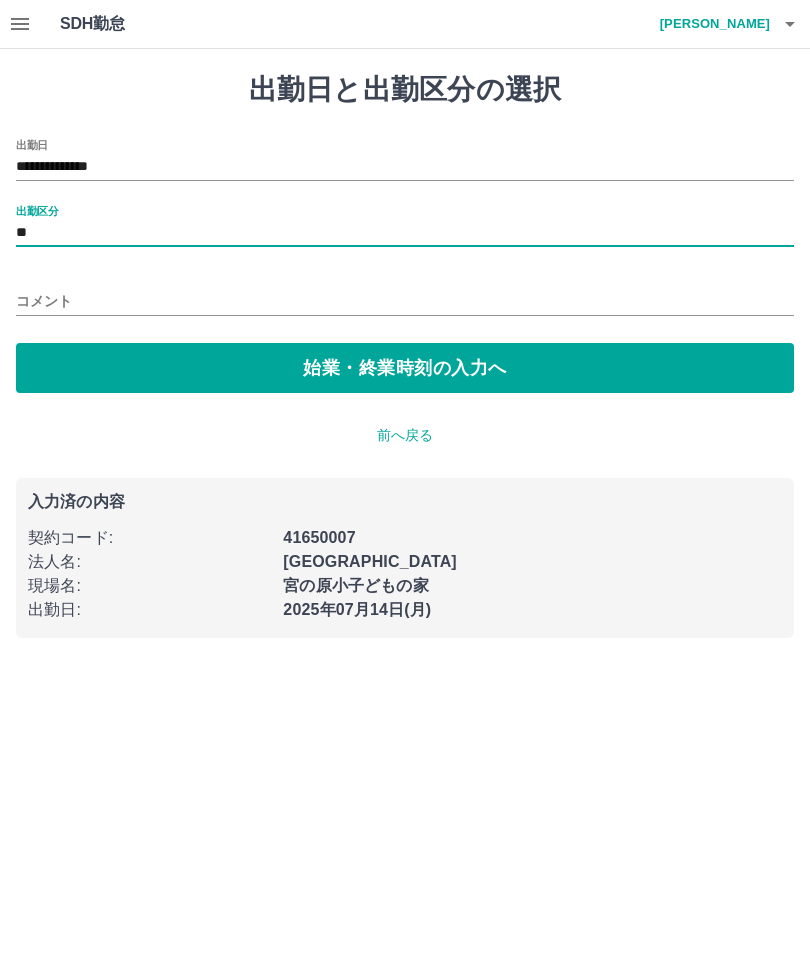 click on "始業・終業時刻の入力へ" at bounding box center [405, 368] 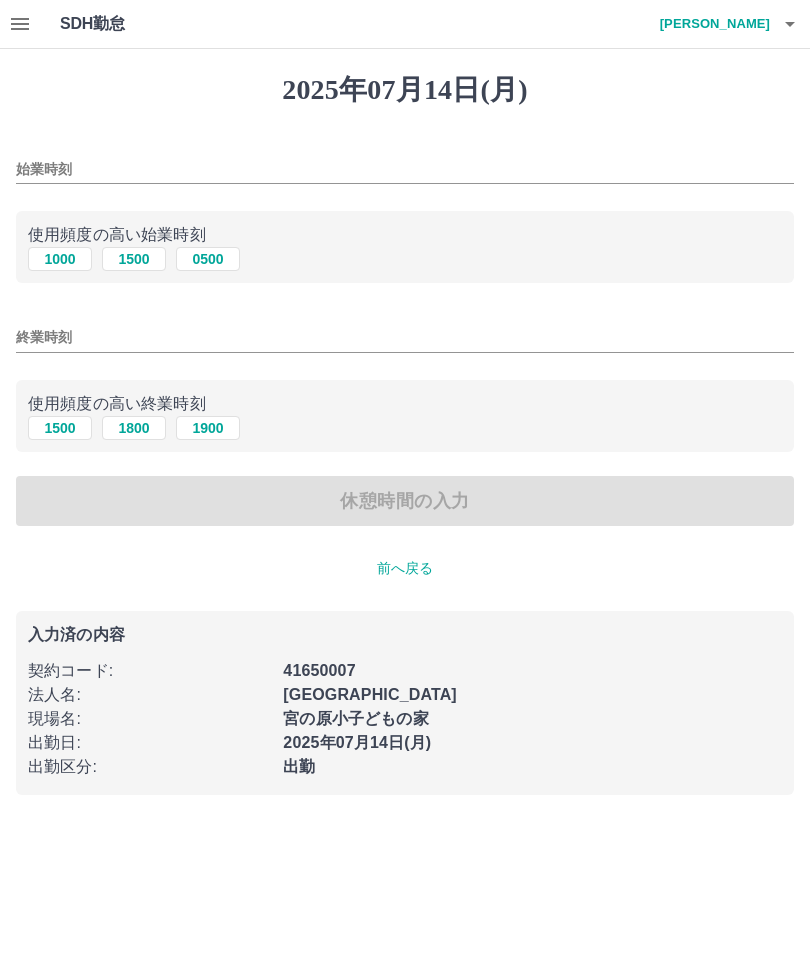 click on "始業時刻" at bounding box center [405, 169] 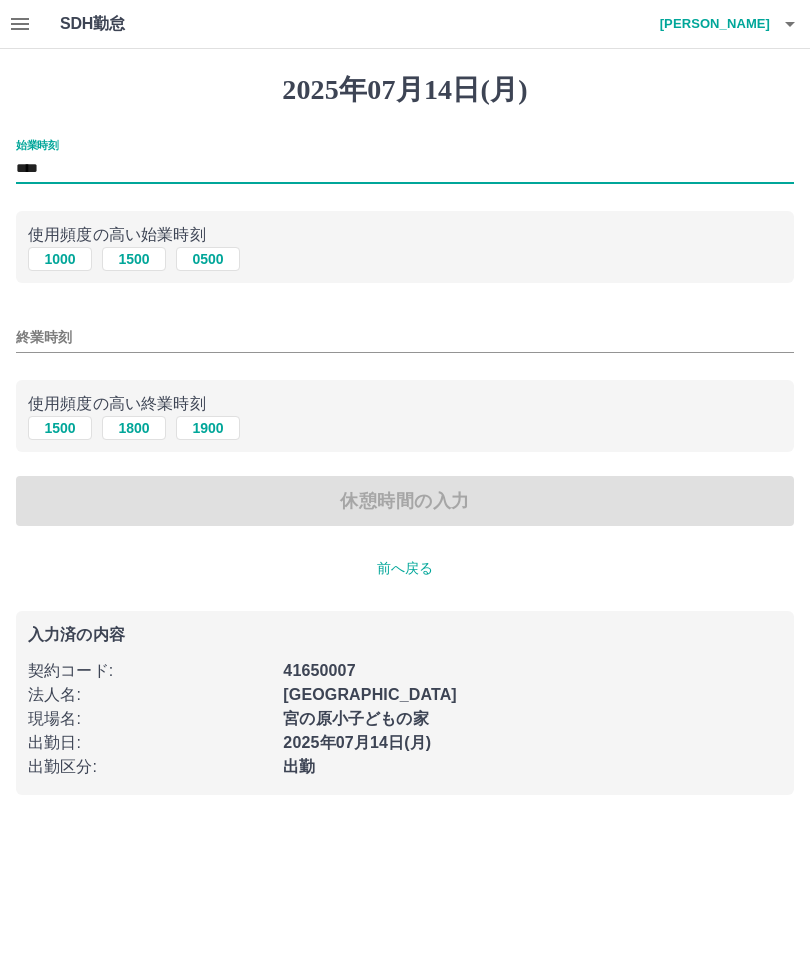 type on "****" 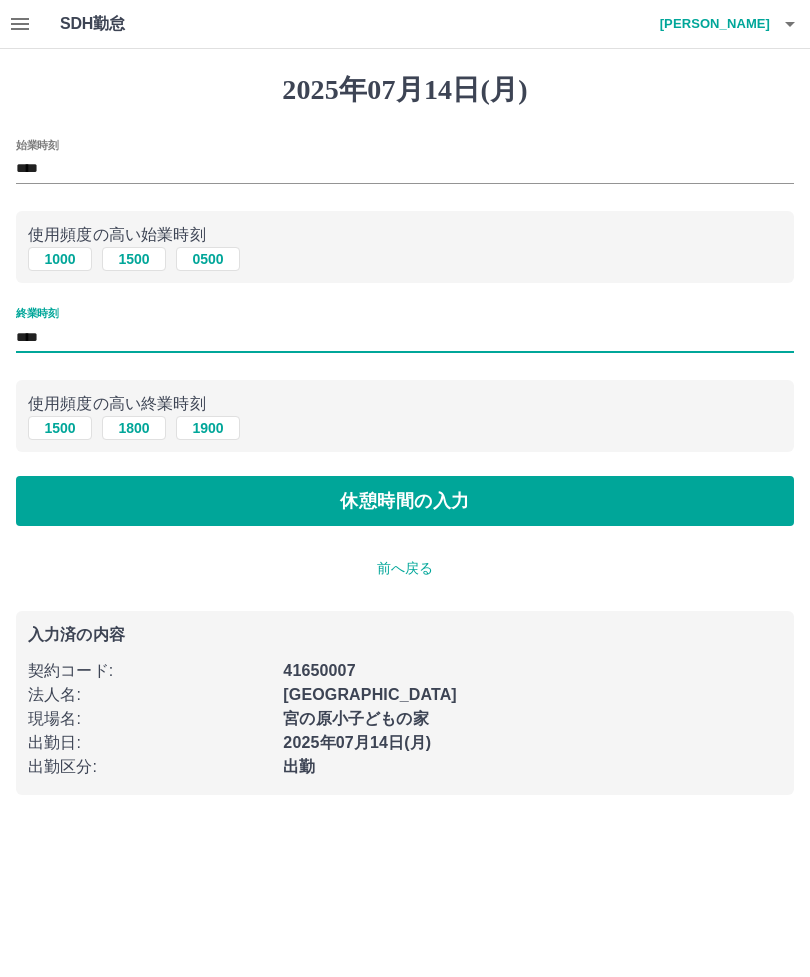 type on "****" 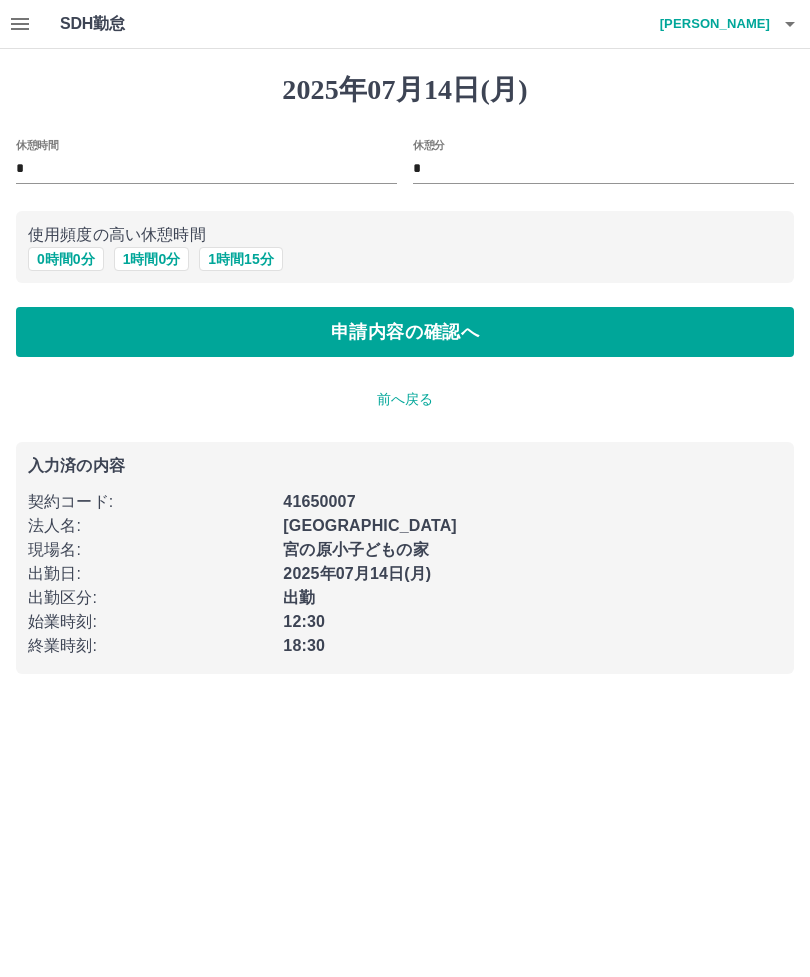click on "申請内容の確認へ" at bounding box center (405, 332) 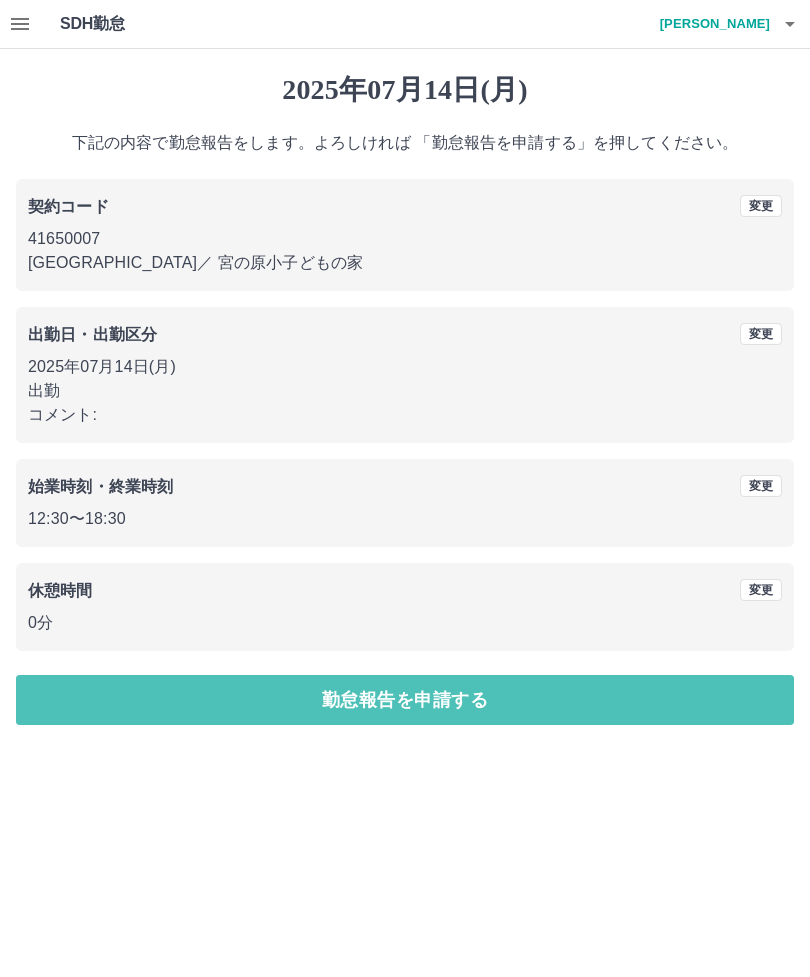 click on "勤怠報告を申請する" at bounding box center [405, 700] 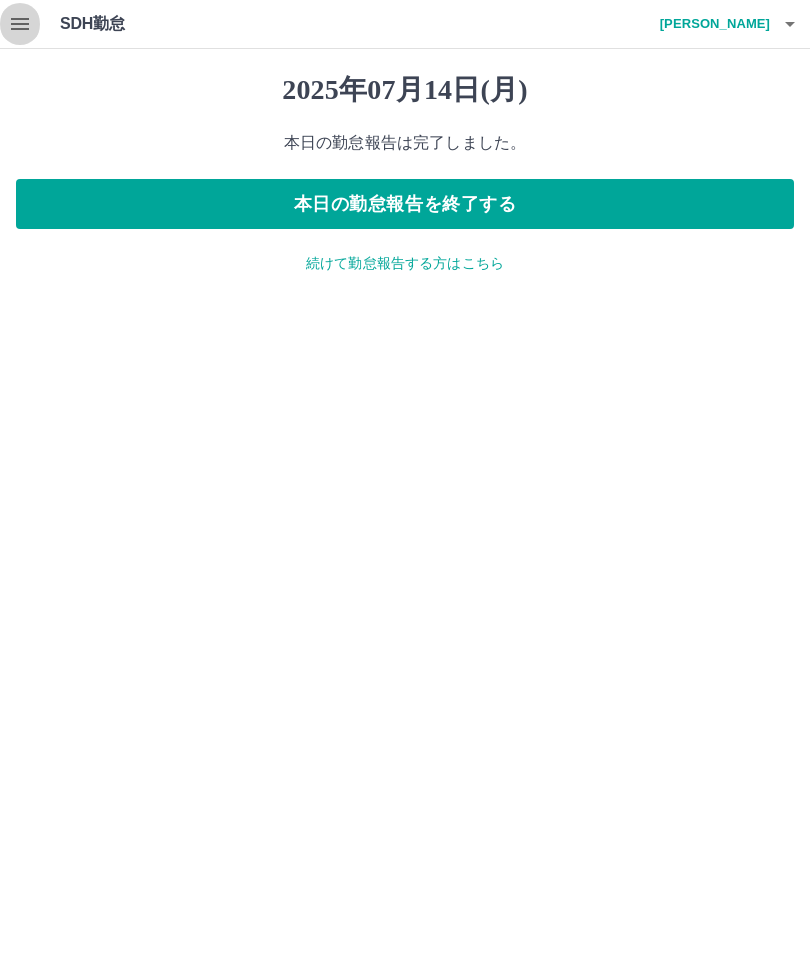 click at bounding box center [20, 24] 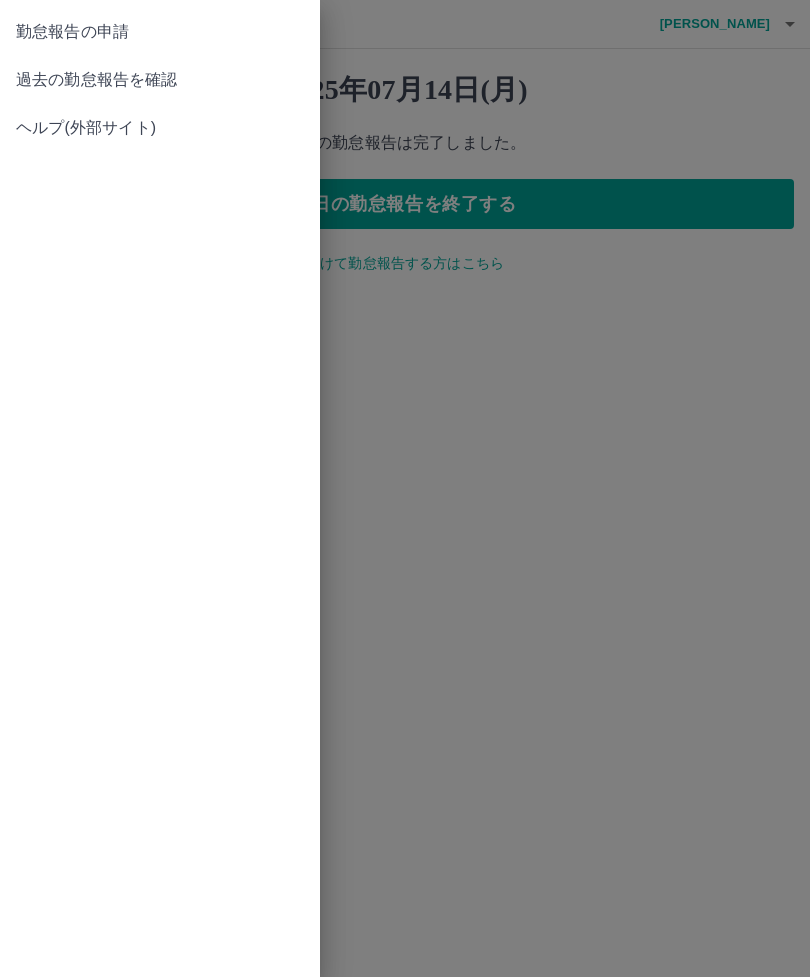 click on "過去の勤怠報告を確認" at bounding box center [160, 80] 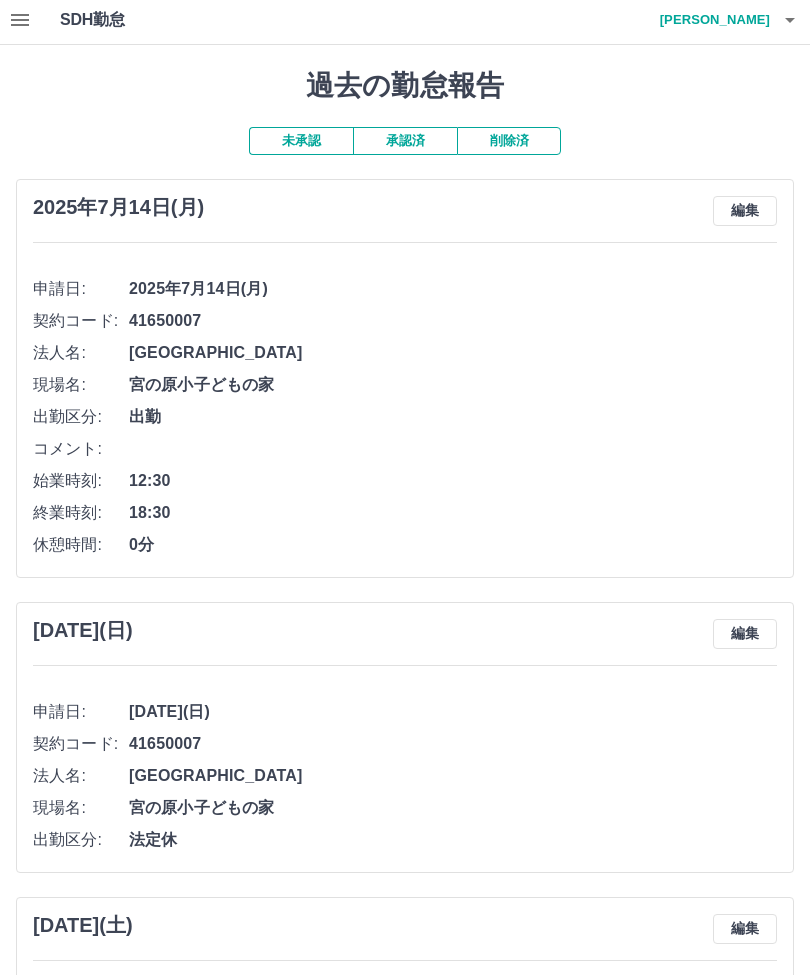 scroll, scrollTop: 0, scrollLeft: 0, axis: both 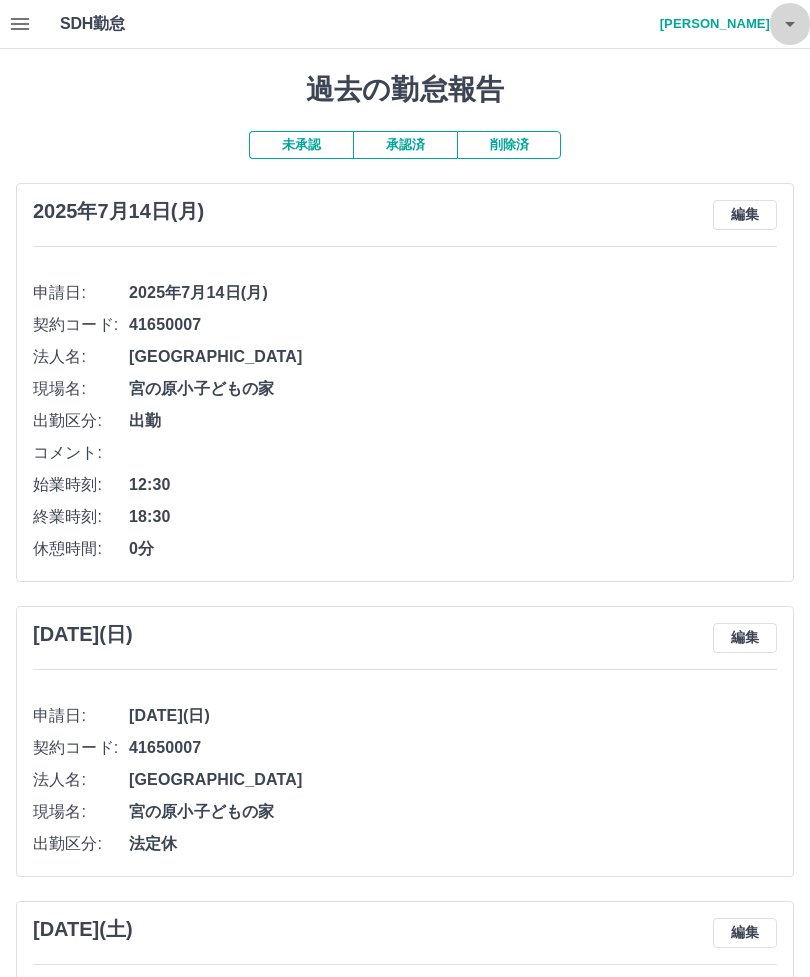 click at bounding box center (790, 24) 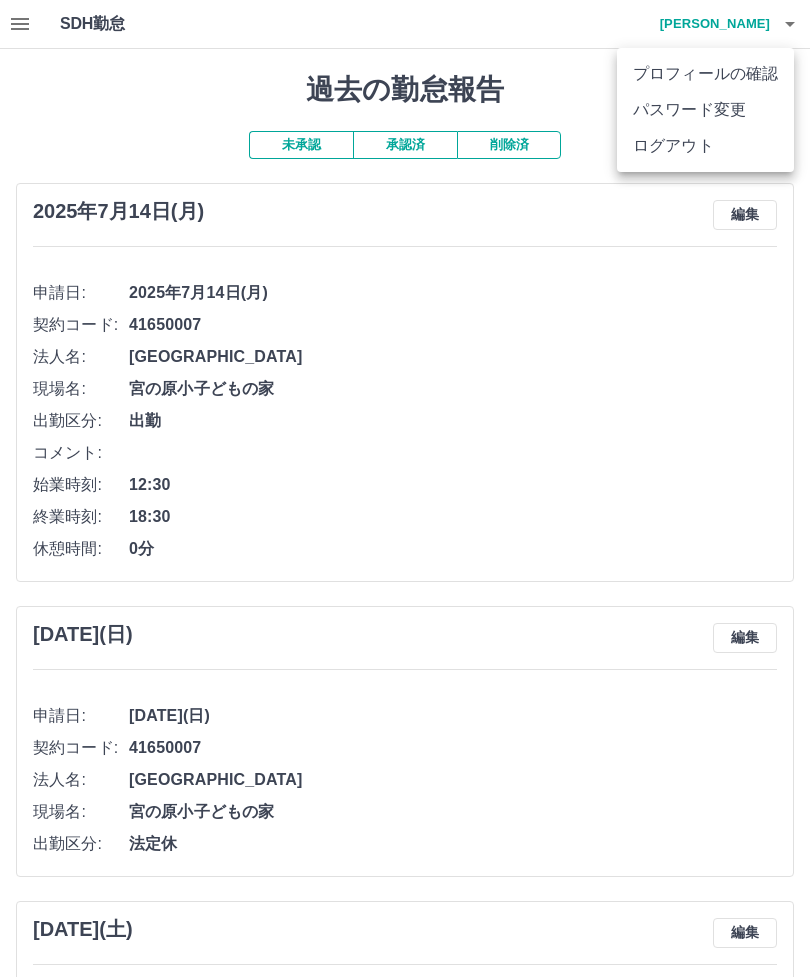 click on "ログアウト" at bounding box center [705, 146] 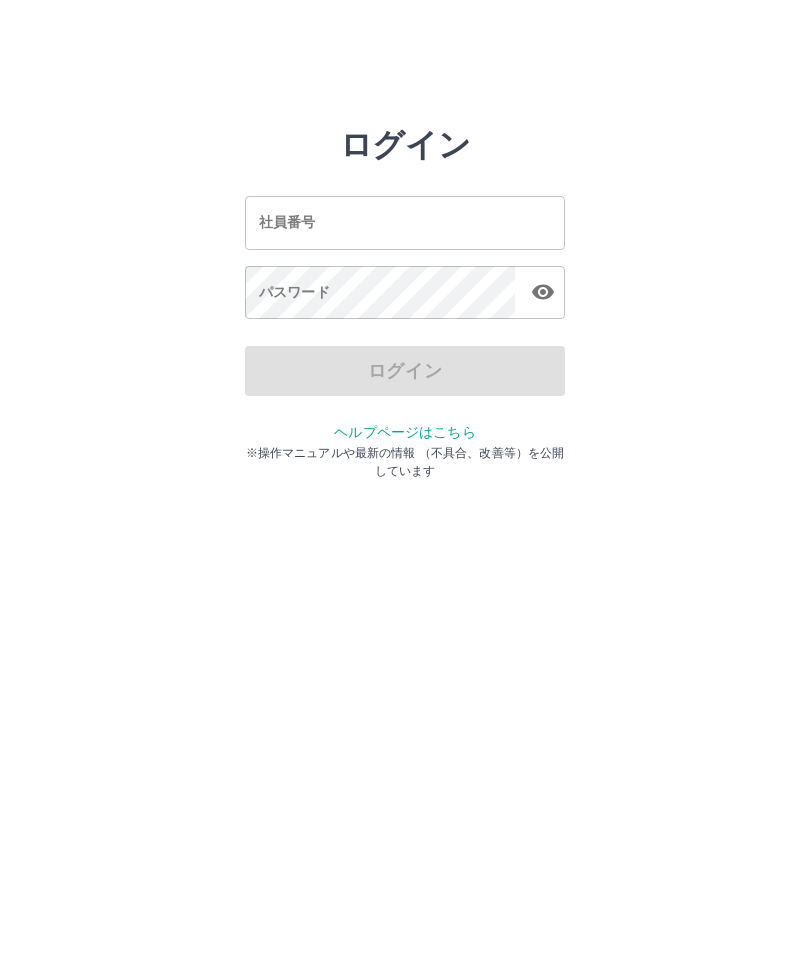 scroll, scrollTop: 0, scrollLeft: 0, axis: both 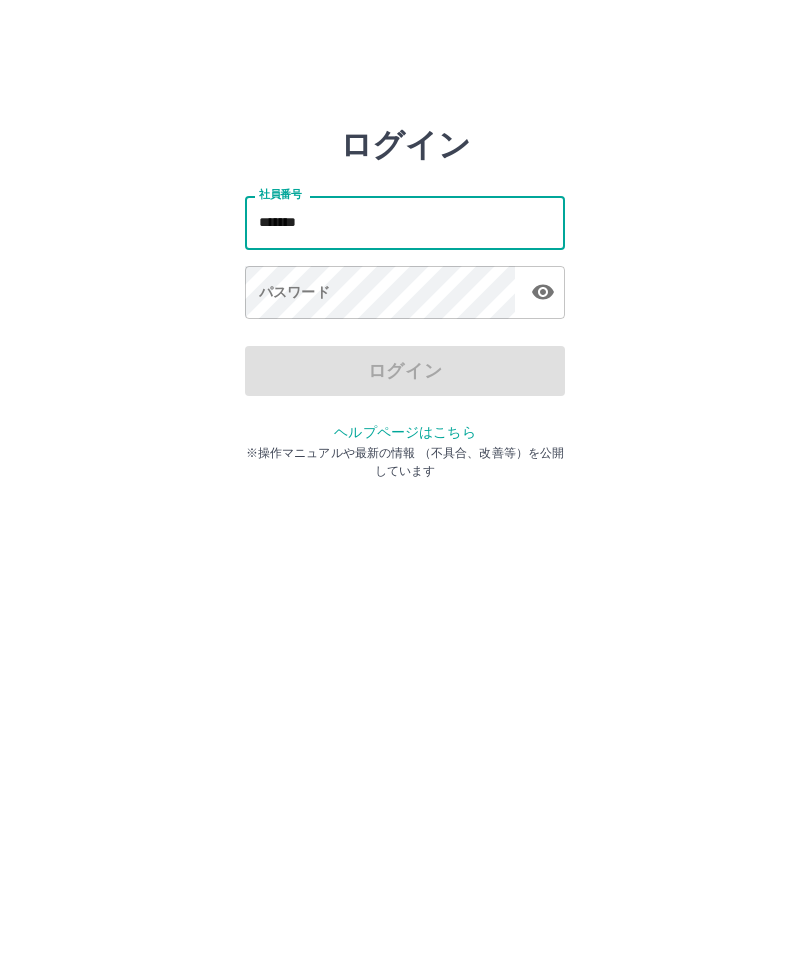 click on "*******" at bounding box center [405, 222] 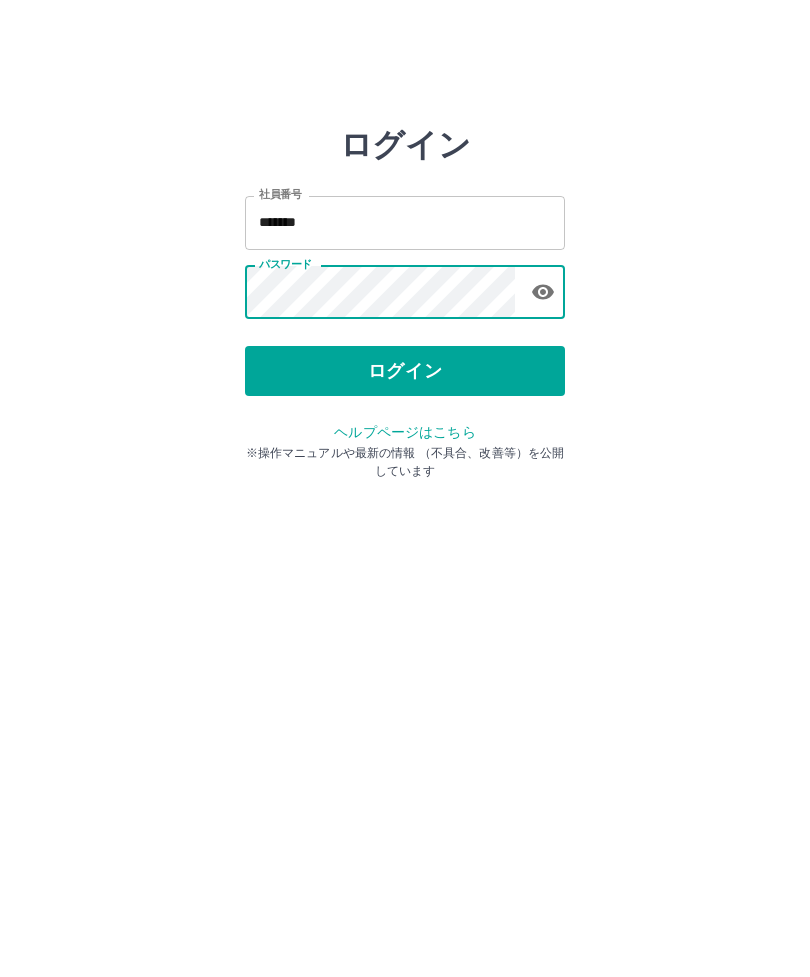 click on "ログイン" at bounding box center [405, 371] 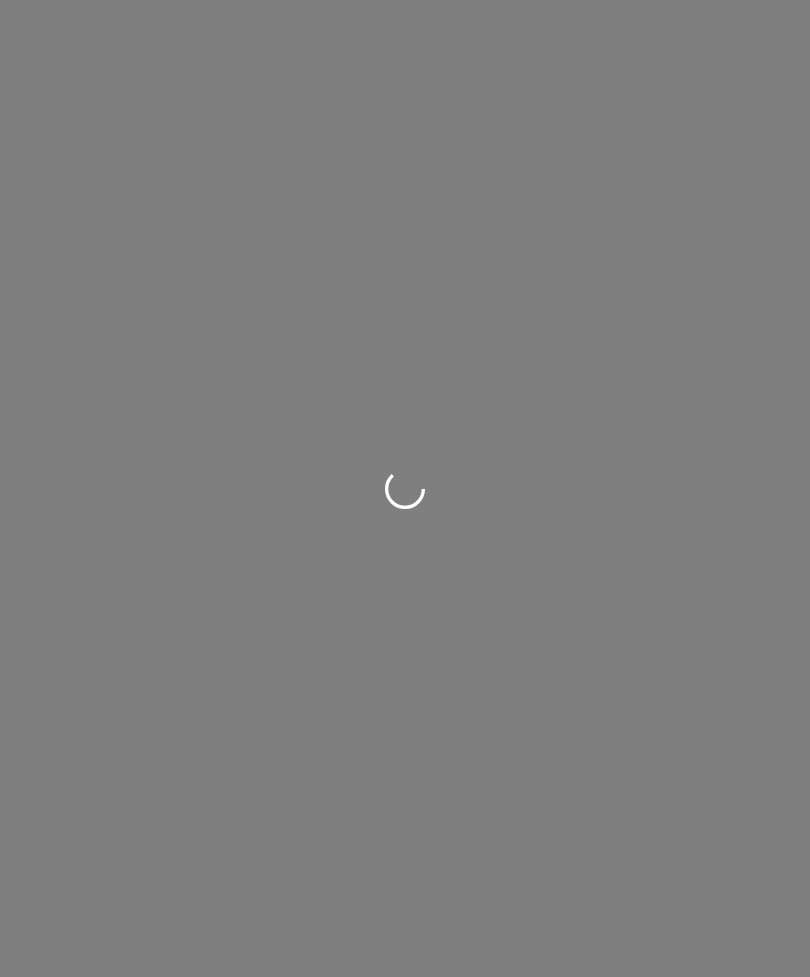 scroll, scrollTop: 0, scrollLeft: 0, axis: both 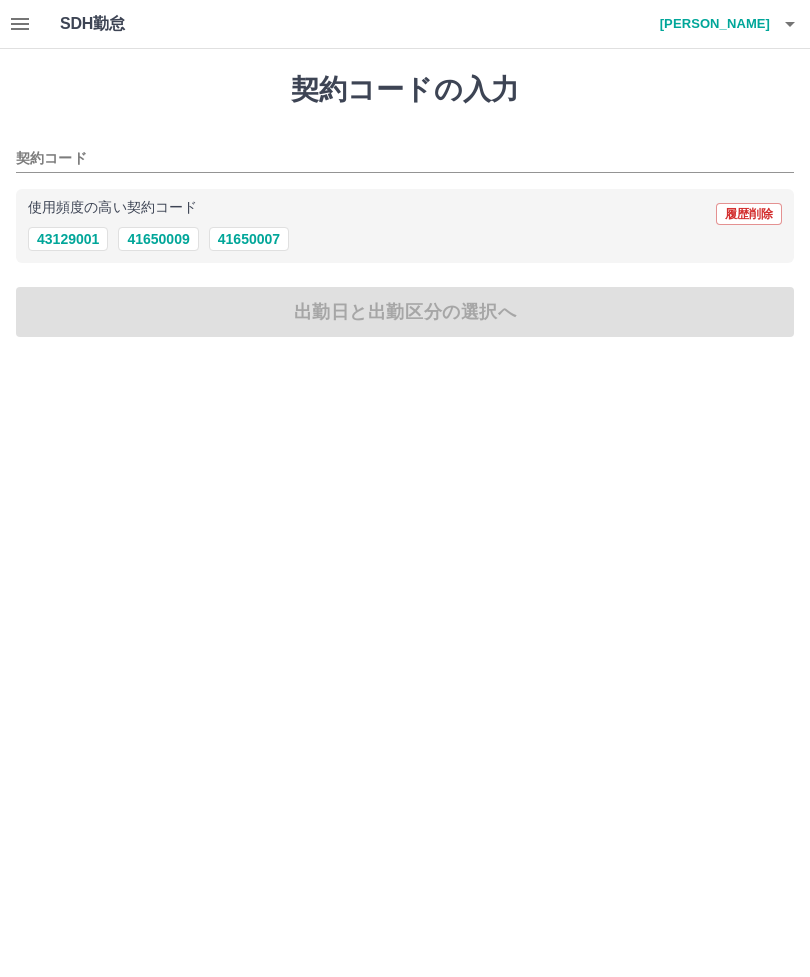 click on "41650007" at bounding box center (249, 239) 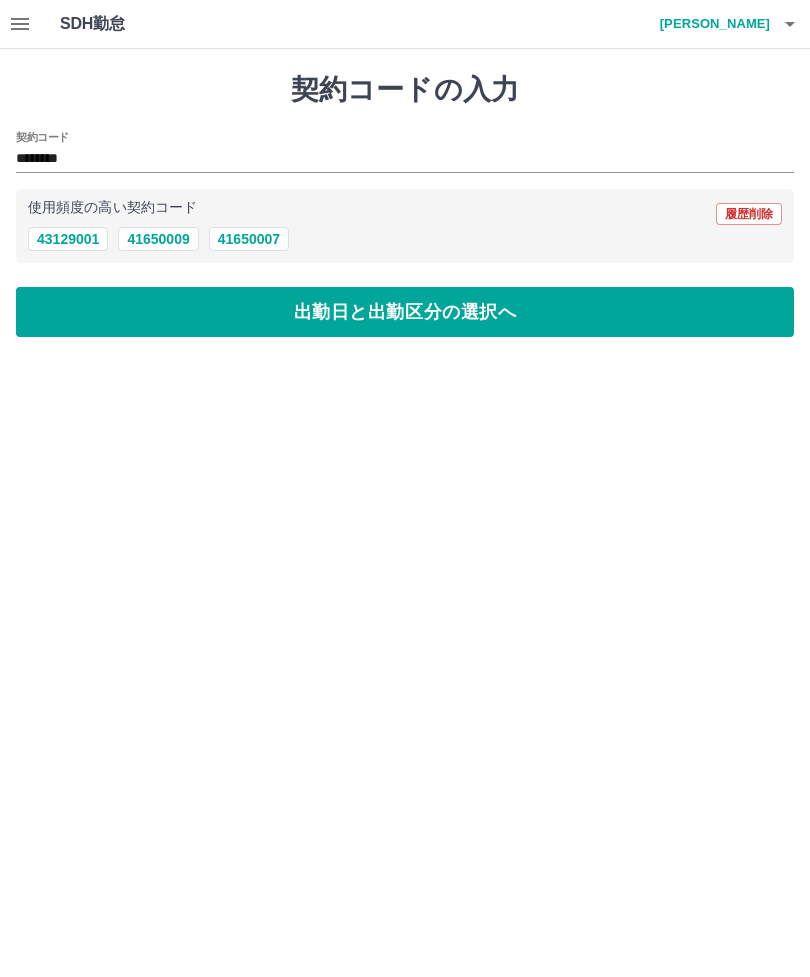click on "出勤日と出勤区分の選択へ" at bounding box center [405, 312] 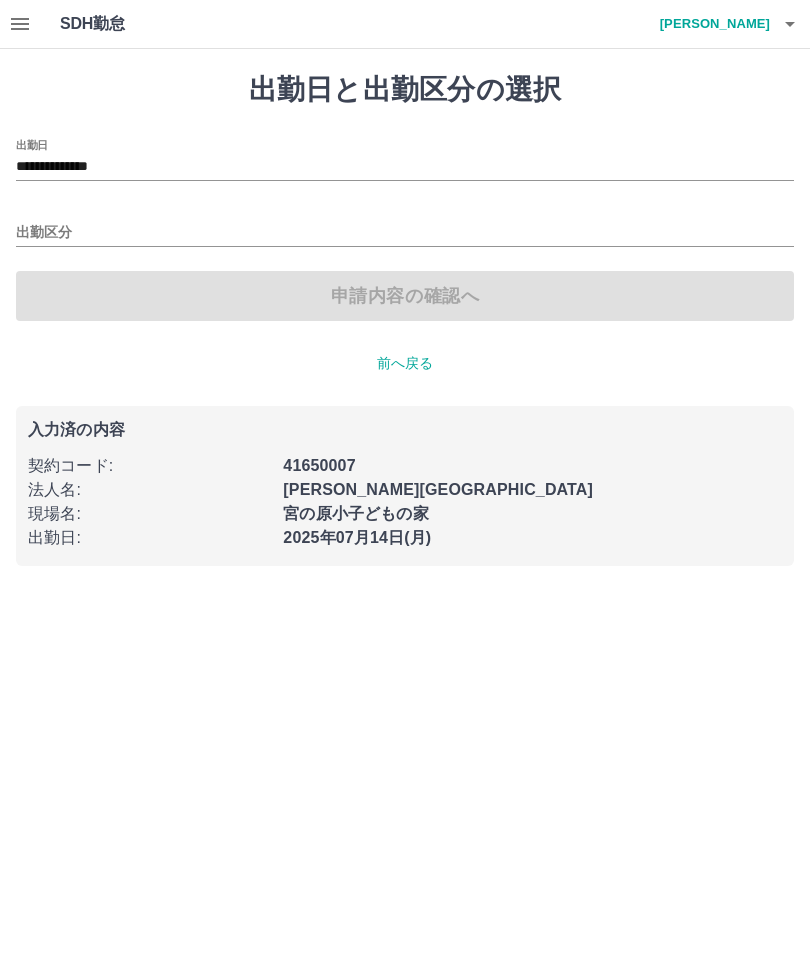 click on "出勤区分" at bounding box center [405, 226] 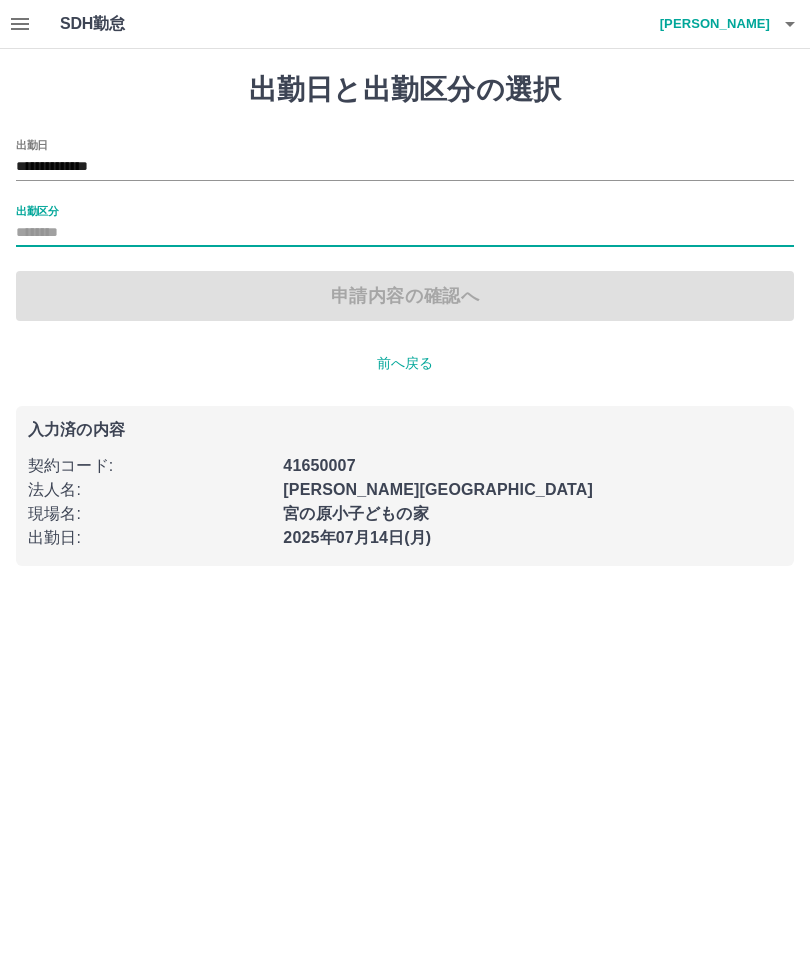 click on "出勤区分" at bounding box center [405, 233] 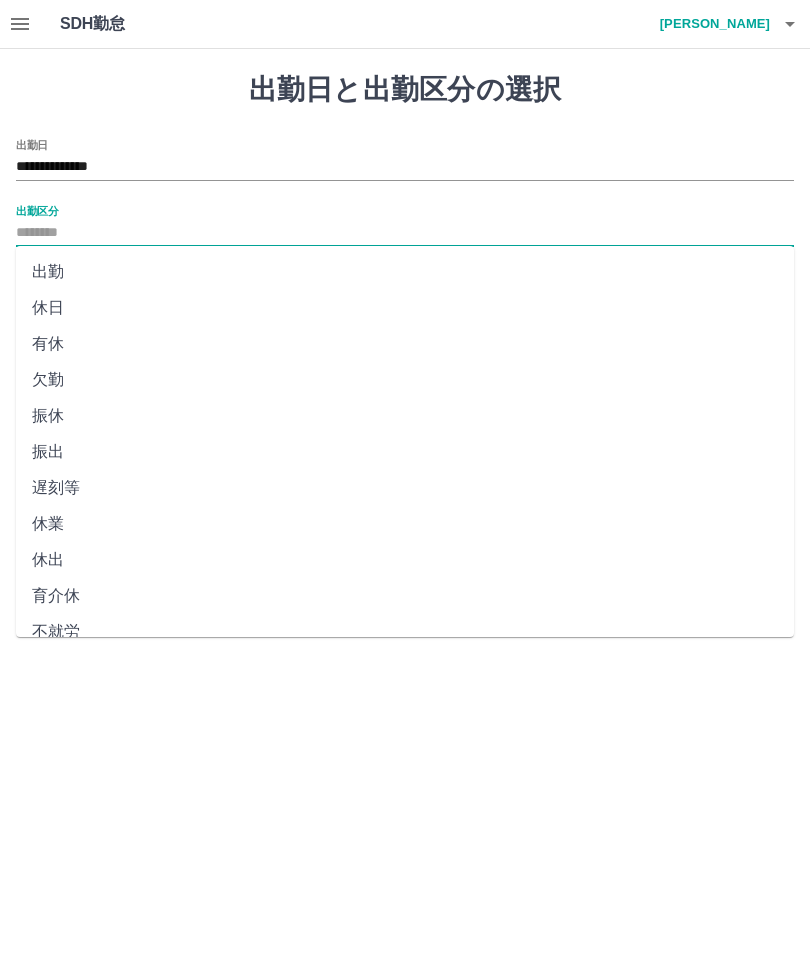 click on "出勤" at bounding box center (405, 272) 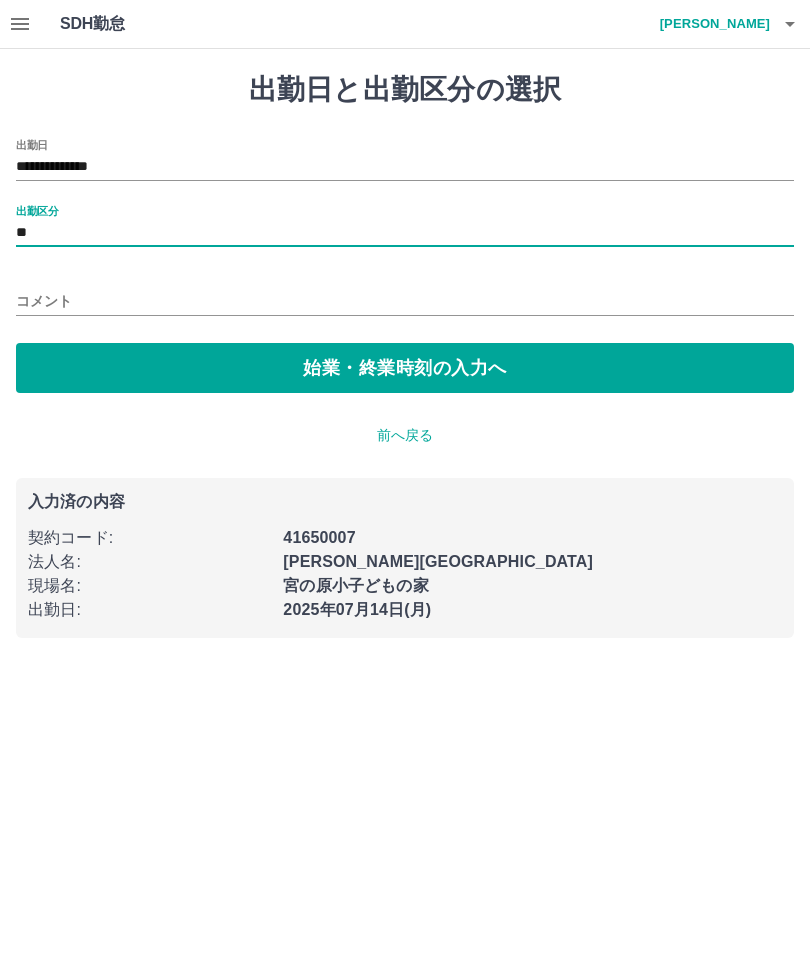 click on "始業・終業時刻の入力へ" at bounding box center (405, 368) 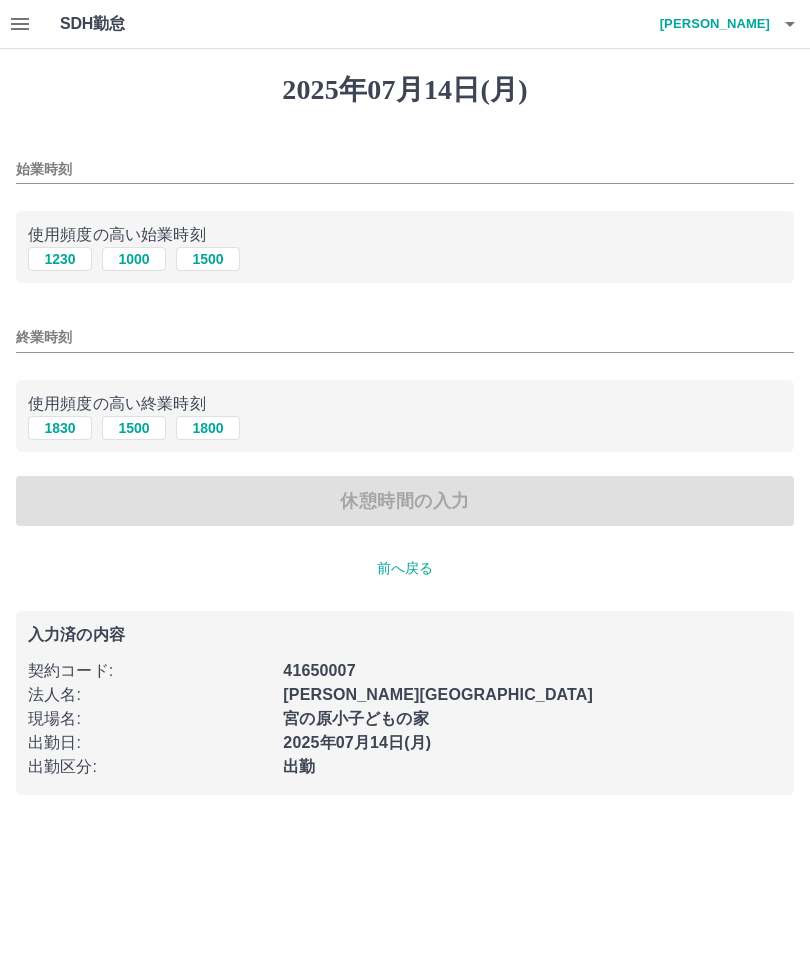 click on "始業時刻" at bounding box center (405, 169) 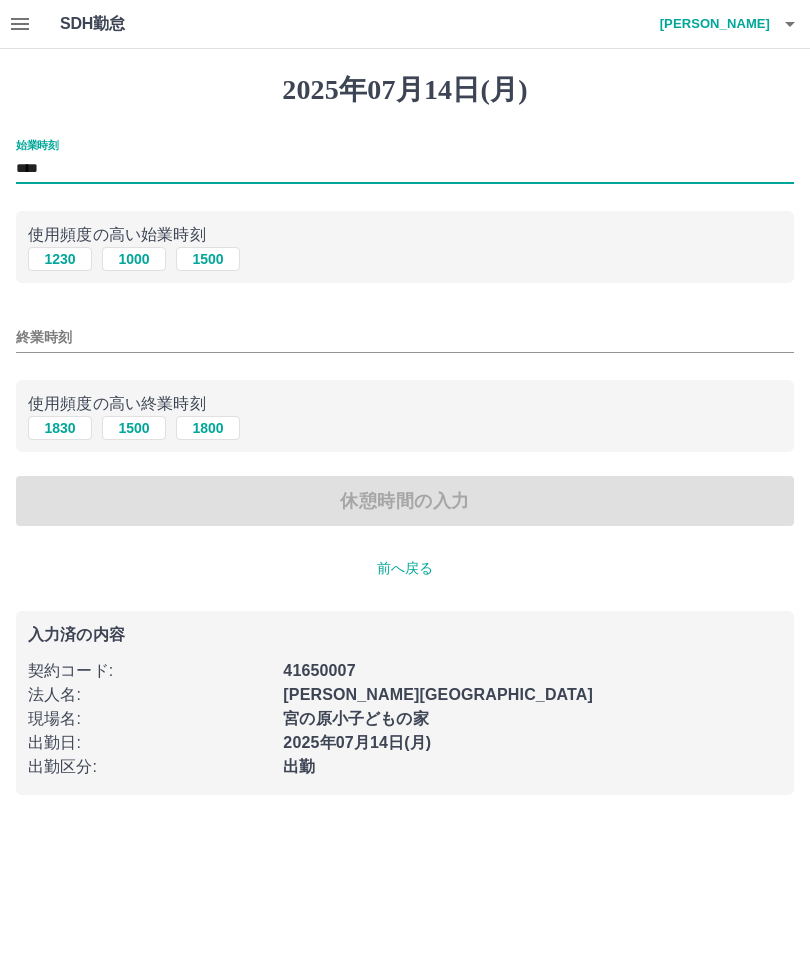 type on "****" 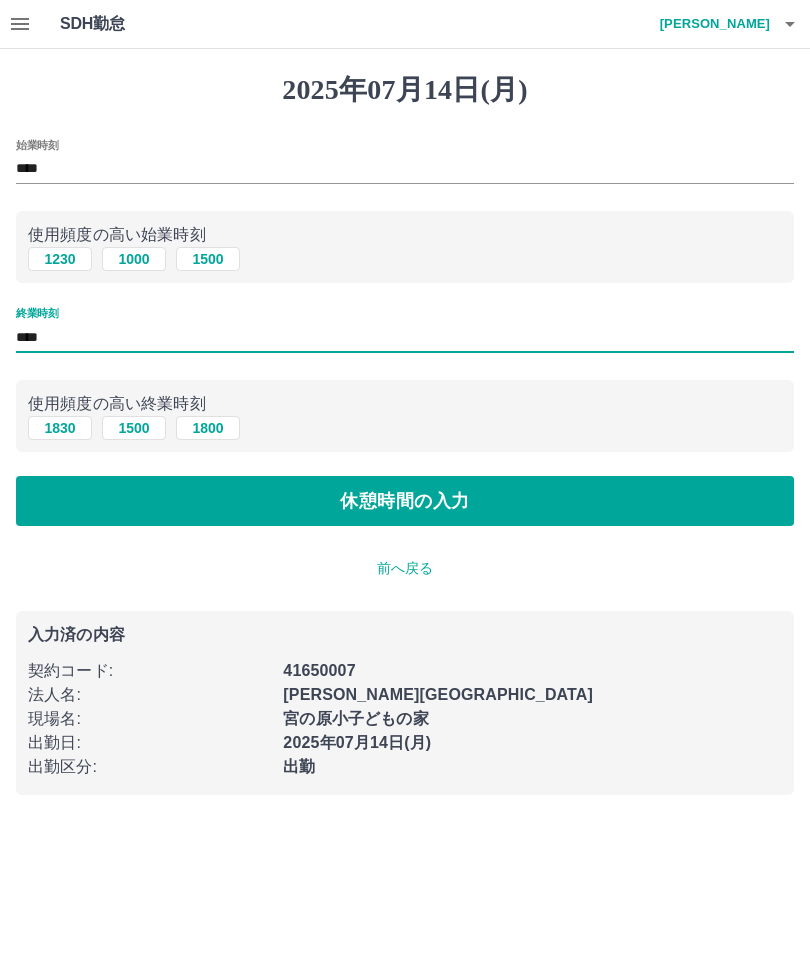 type on "****" 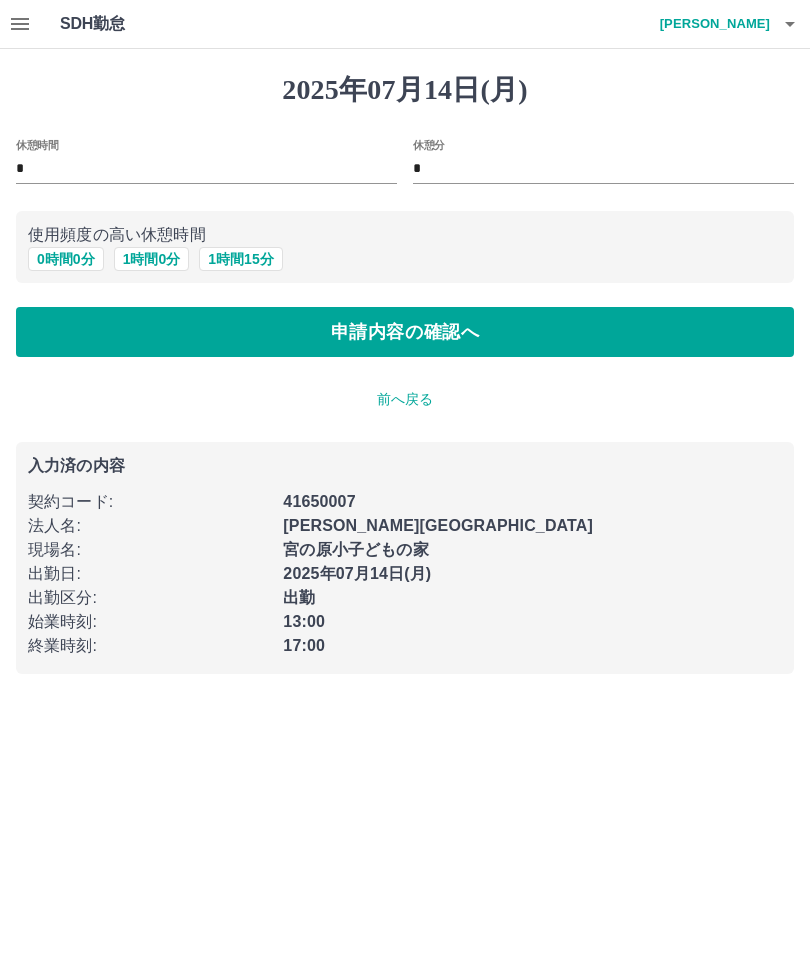 click on "申請内容の確認へ" at bounding box center [405, 332] 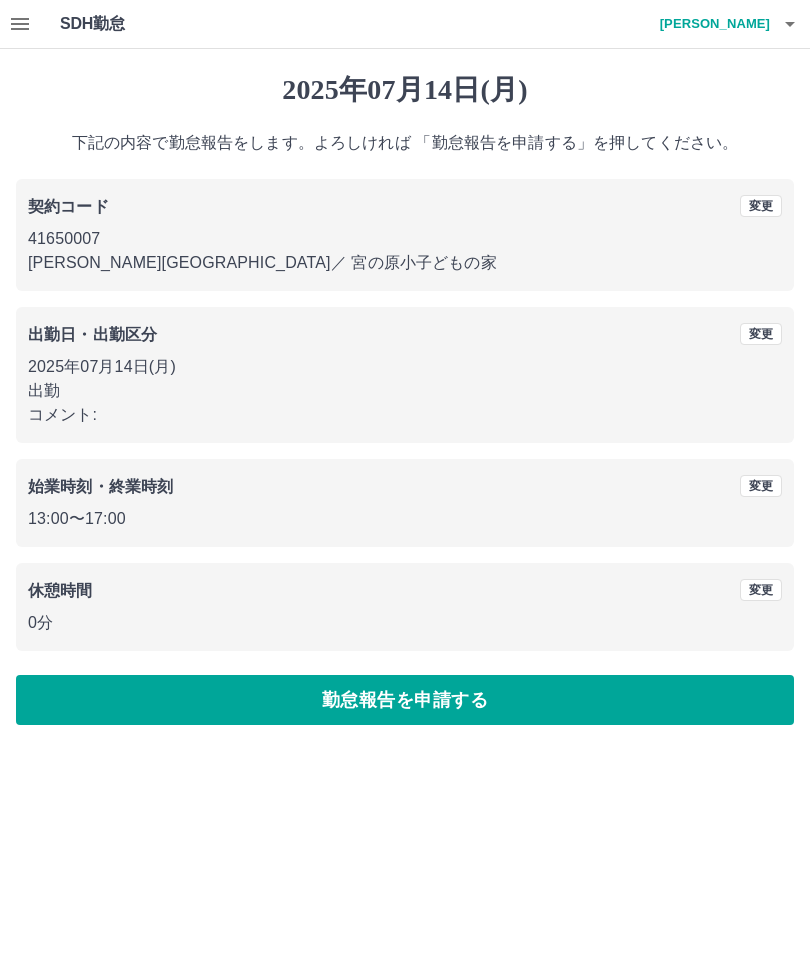 click on "勤怠報告を申請する" at bounding box center [405, 700] 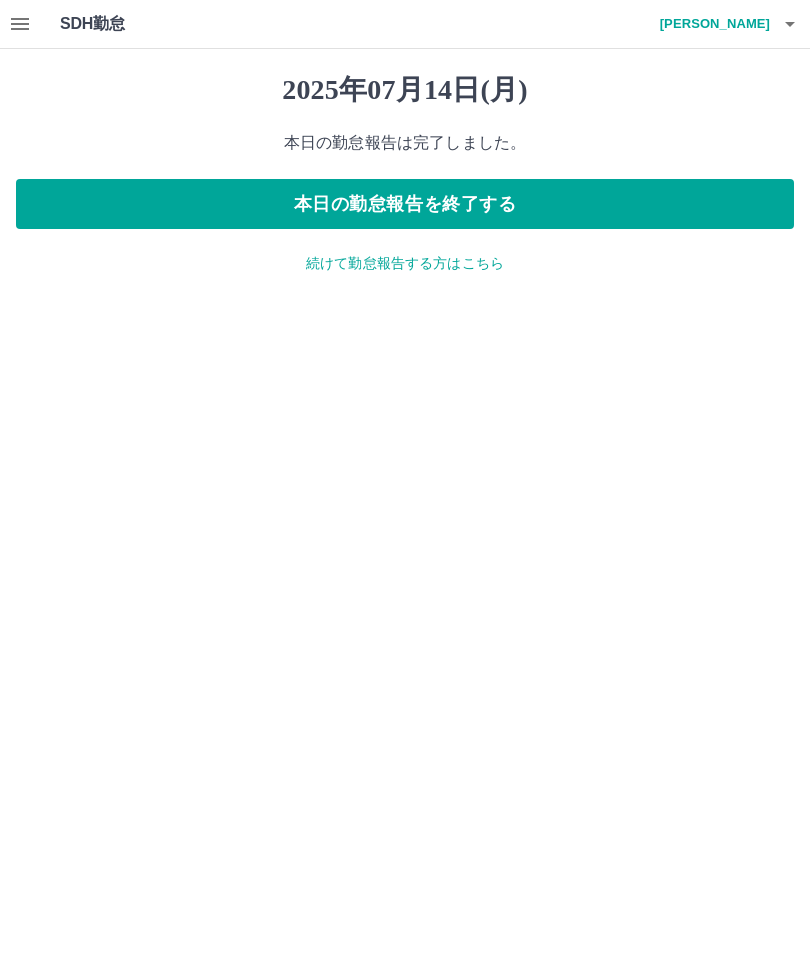 click on "2025年07月14日(月) 本日の勤怠報告は完了しました。 本日の勤怠報告を終了する 続けて勤怠報告する方はこちら" at bounding box center (405, 173) 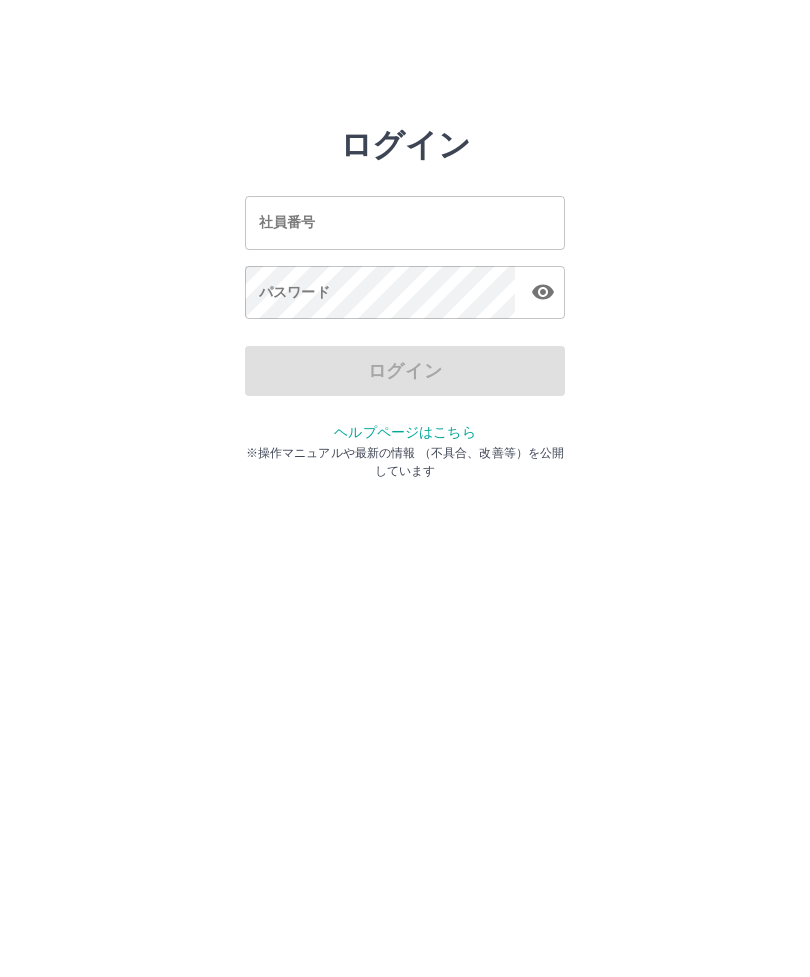 scroll, scrollTop: 0, scrollLeft: 0, axis: both 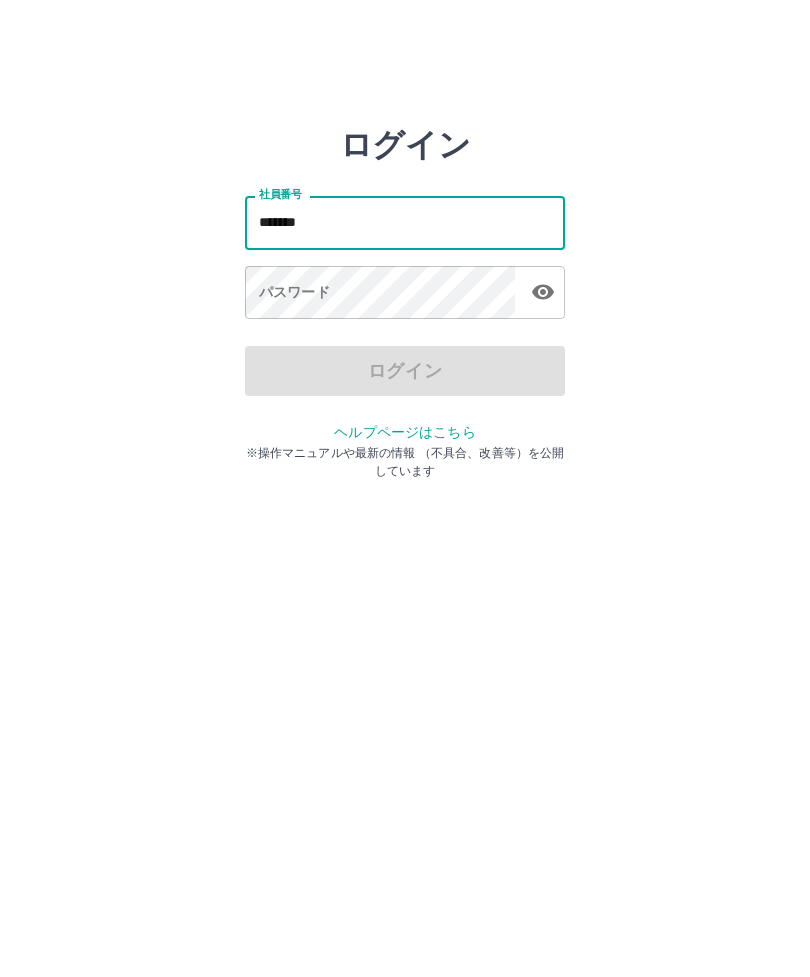 type on "*******" 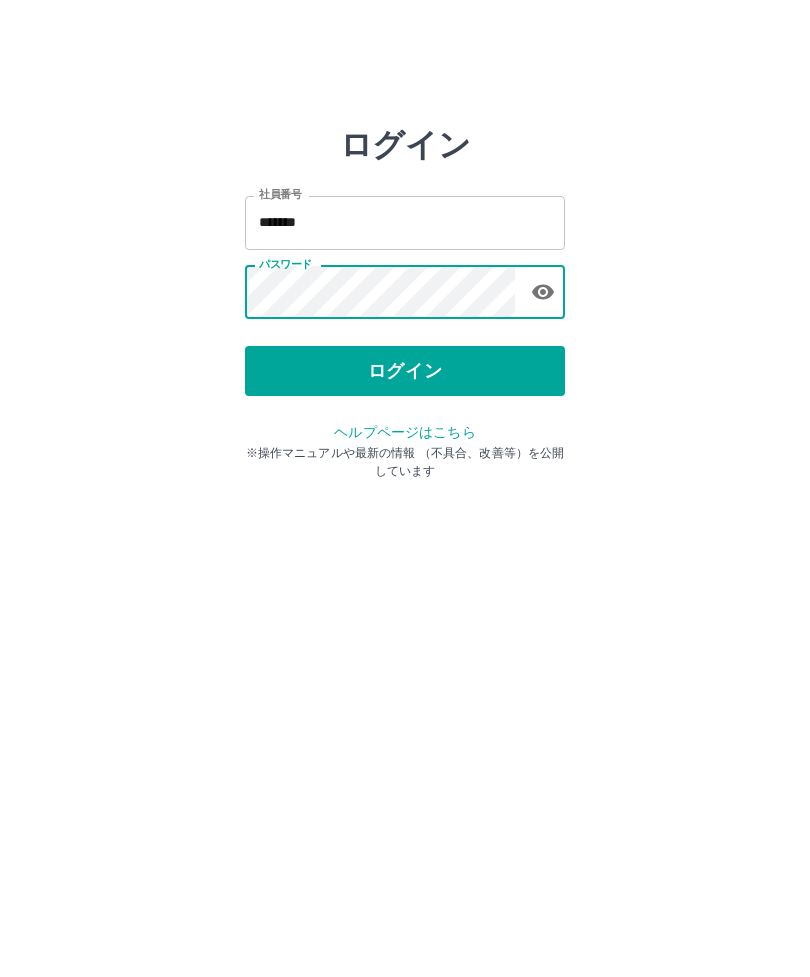 click on "ログイン" at bounding box center [405, 371] 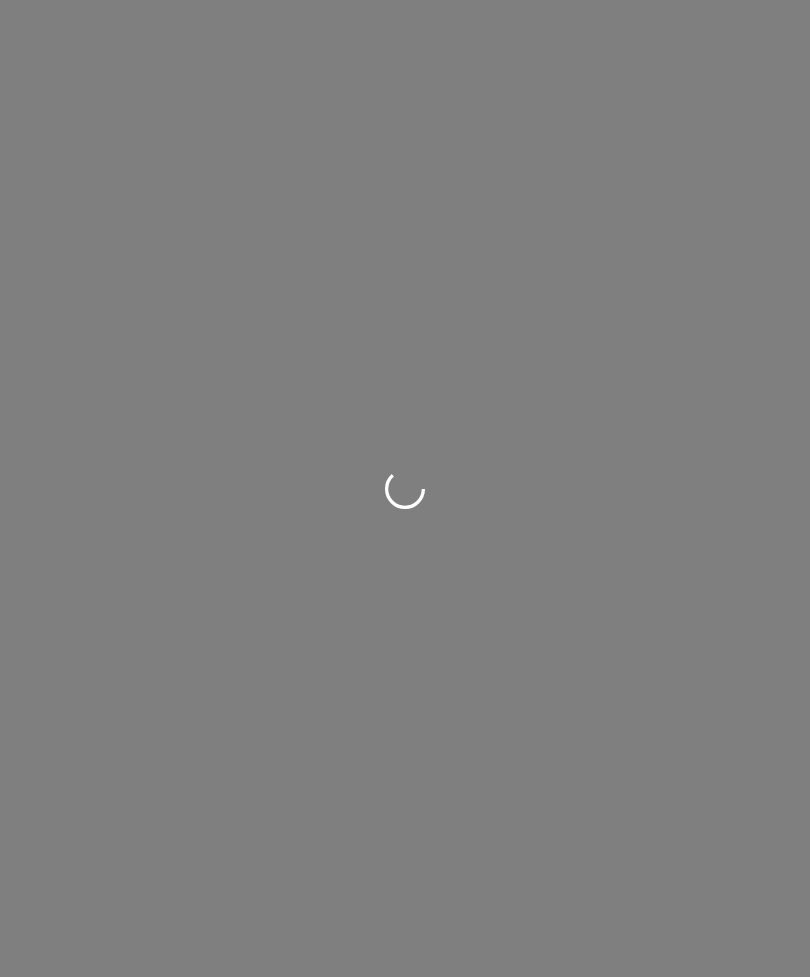 scroll, scrollTop: 0, scrollLeft: 0, axis: both 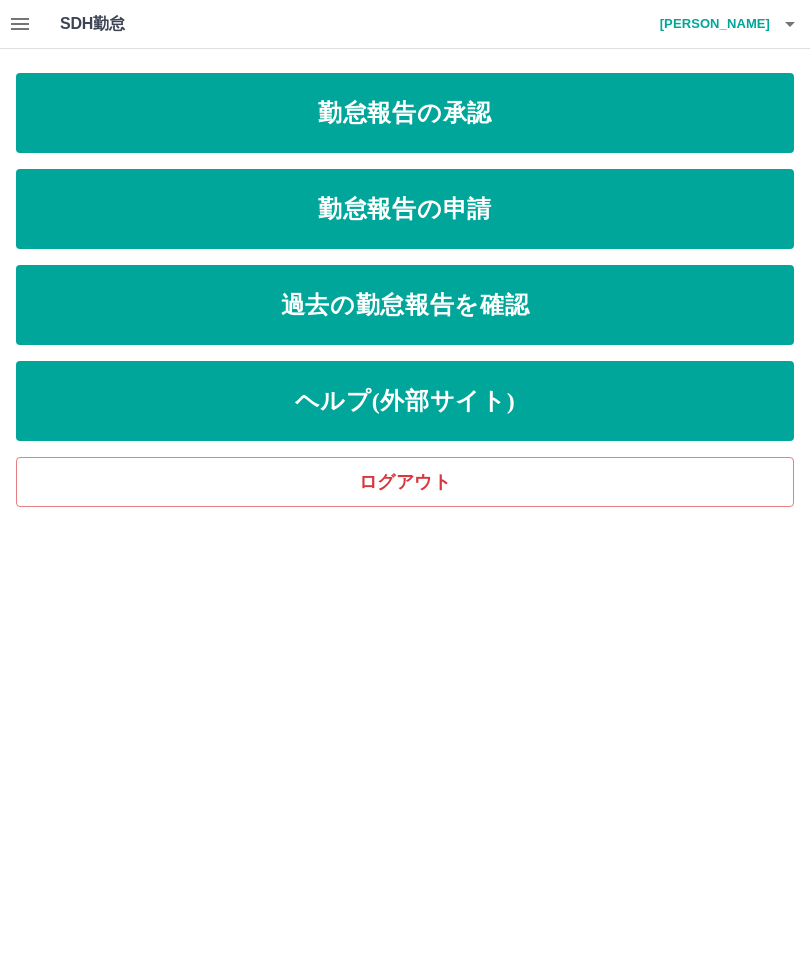click on "勤怠報告の申請" at bounding box center (405, 209) 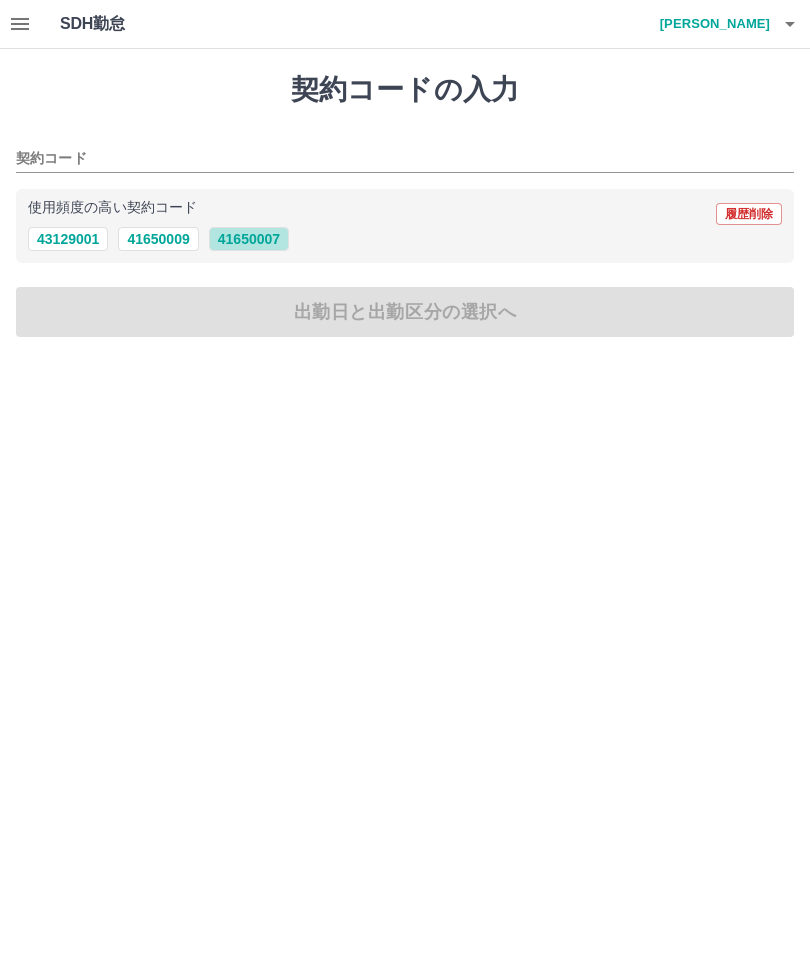 click on "41650007" at bounding box center (249, 239) 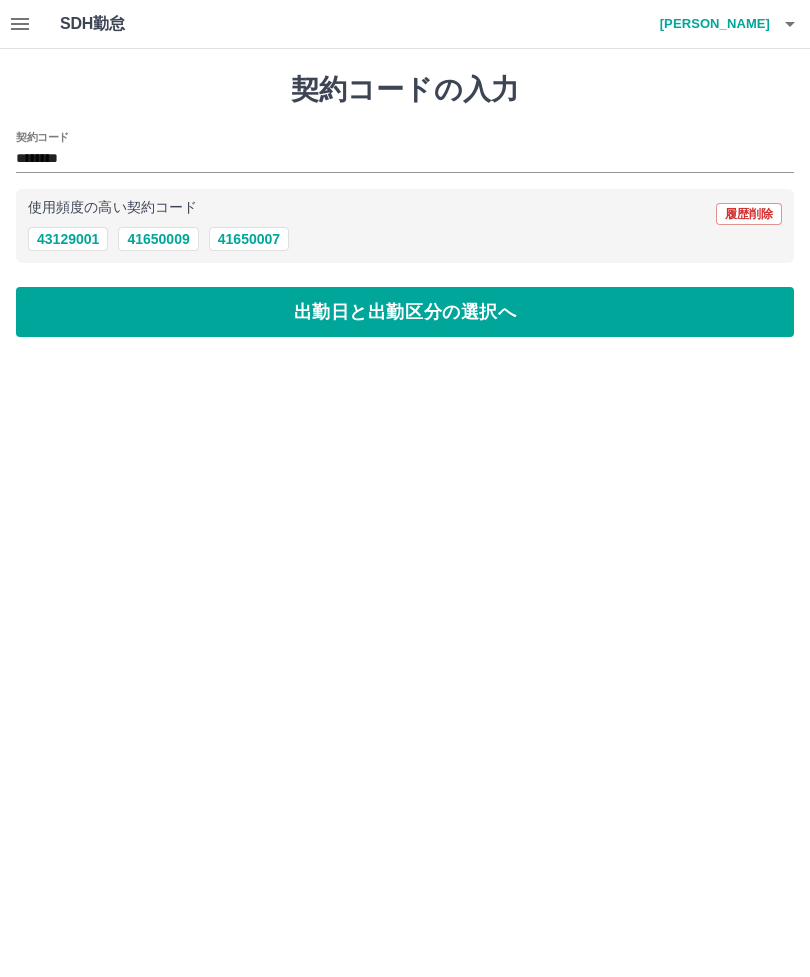 click on "出勤日と出勤区分の選択へ" at bounding box center (405, 312) 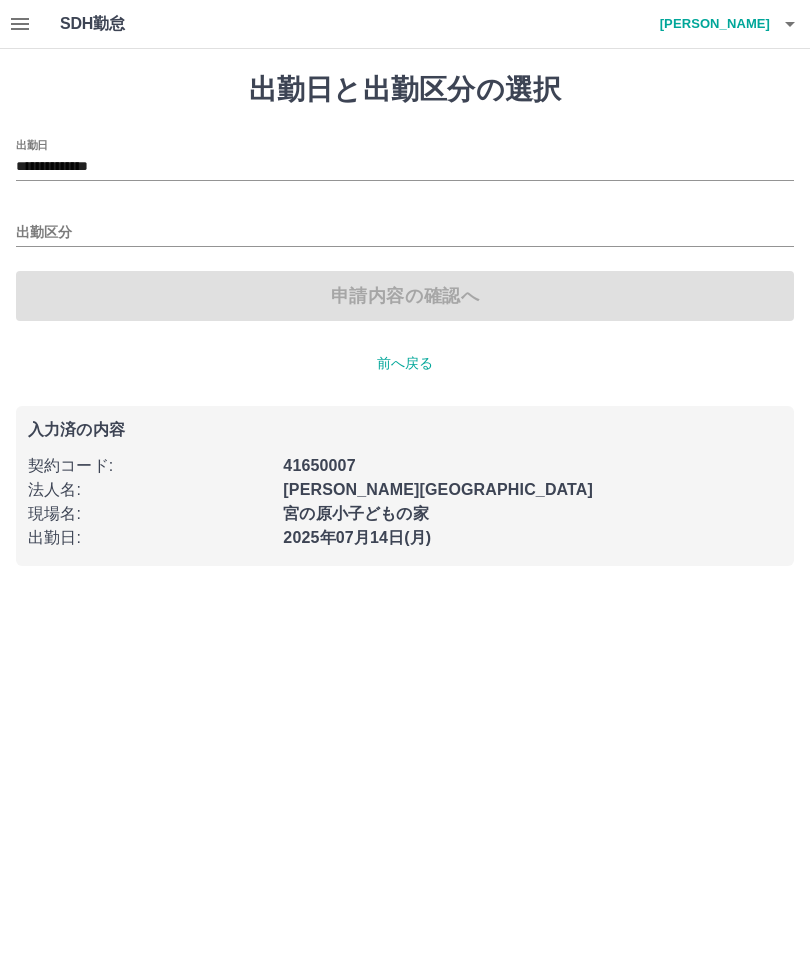 click on "出勤区分" at bounding box center (405, 233) 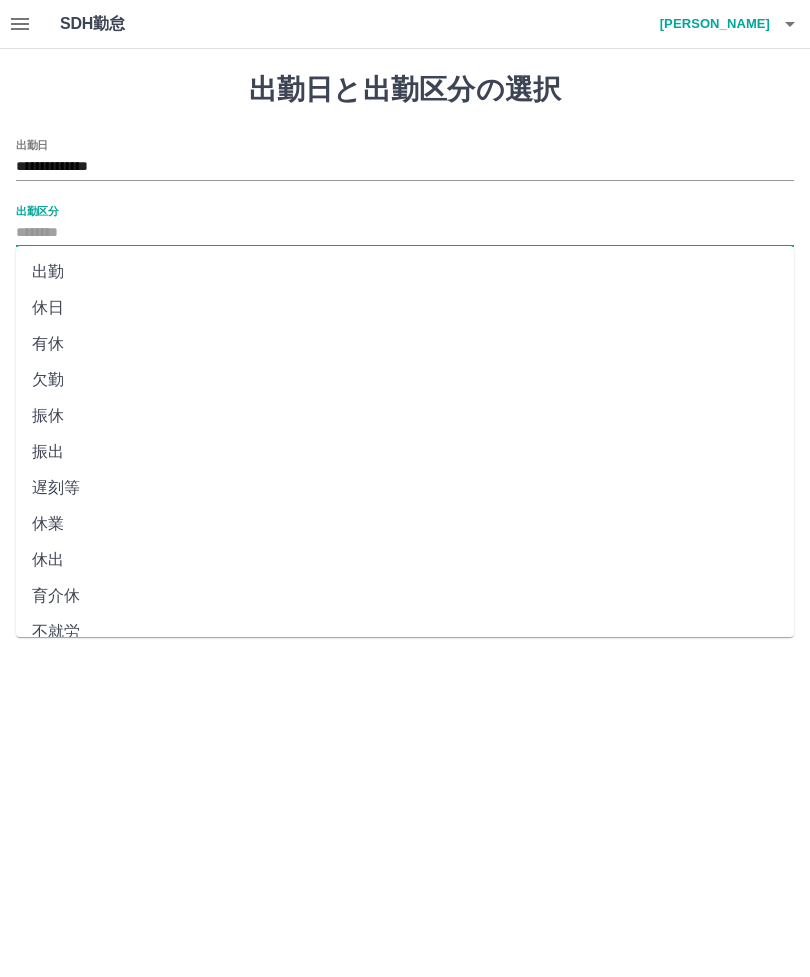 click on "出勤" at bounding box center [405, 272] 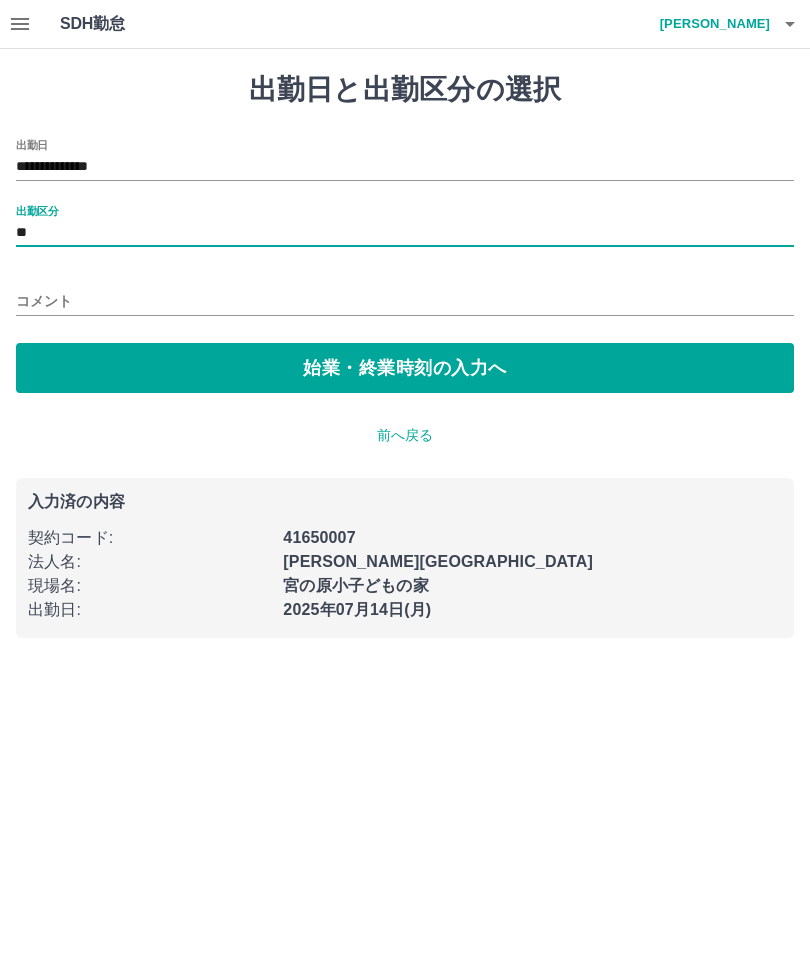 type on "**" 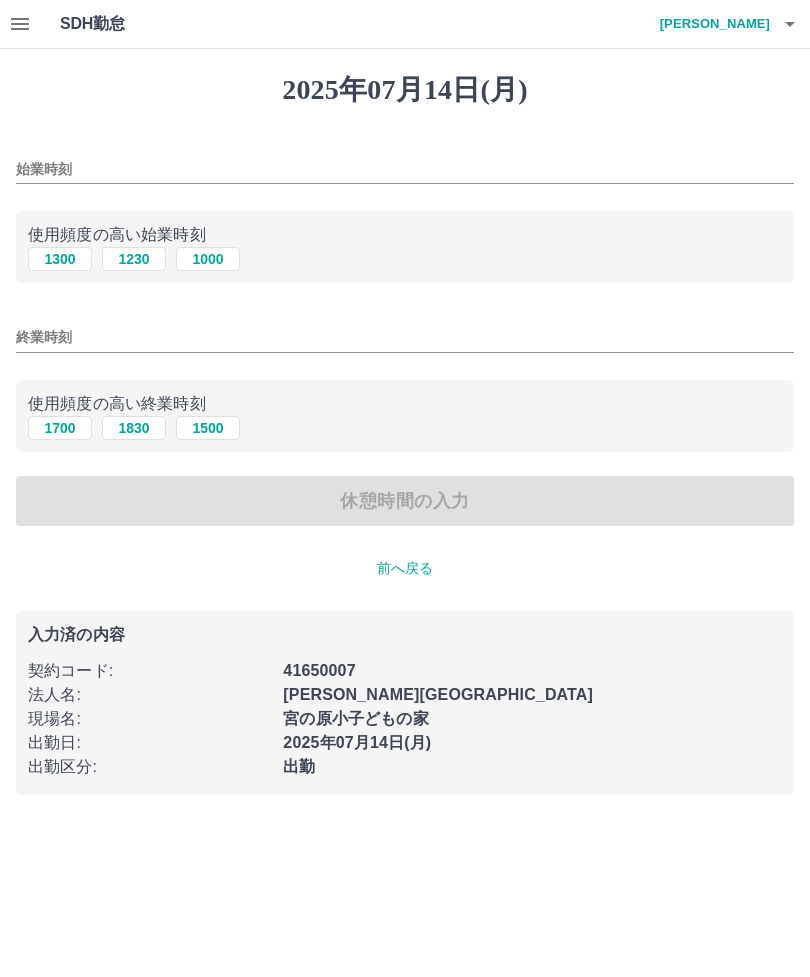 click on "1300" at bounding box center [60, 259] 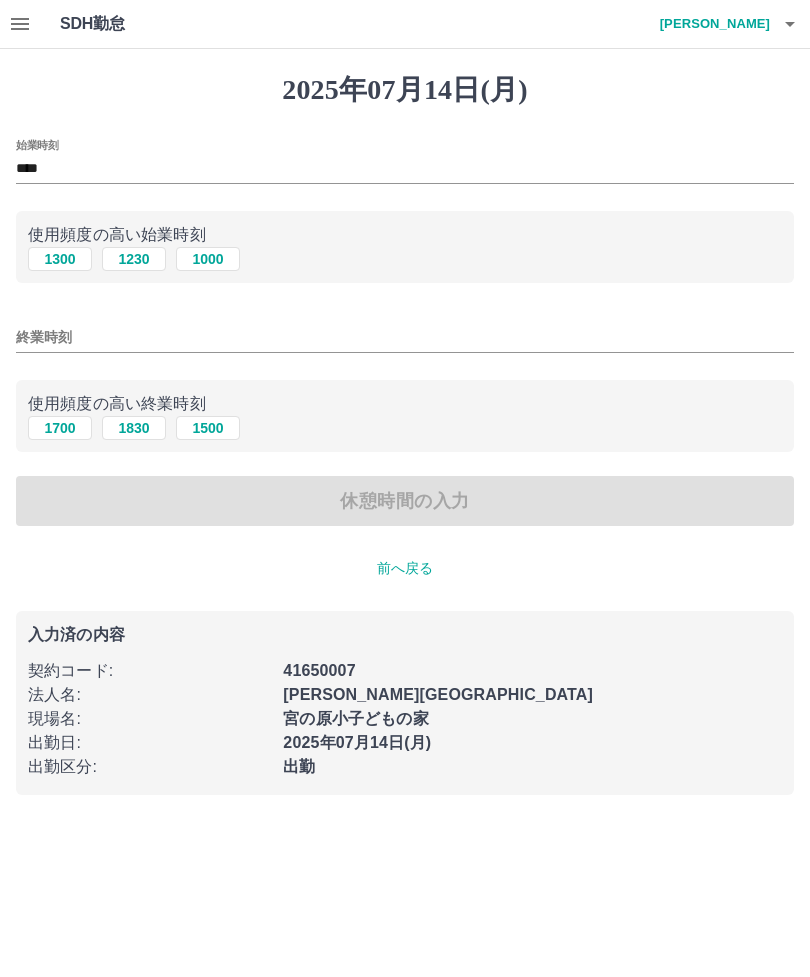 click on "終業時刻" at bounding box center [405, 337] 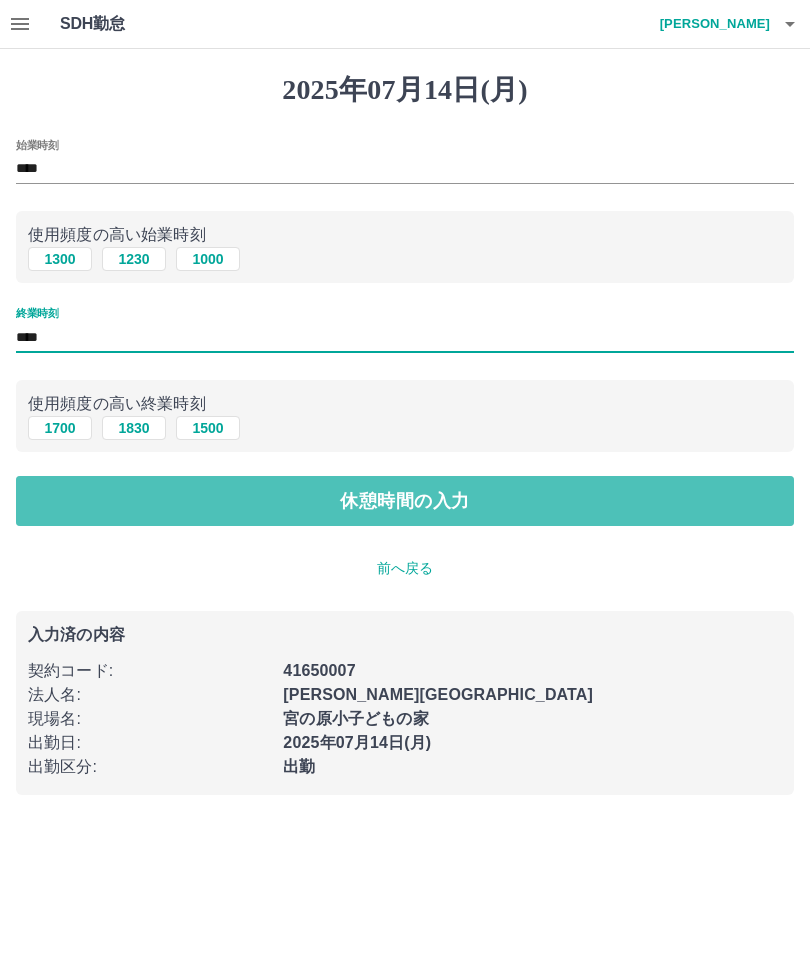 type on "****" 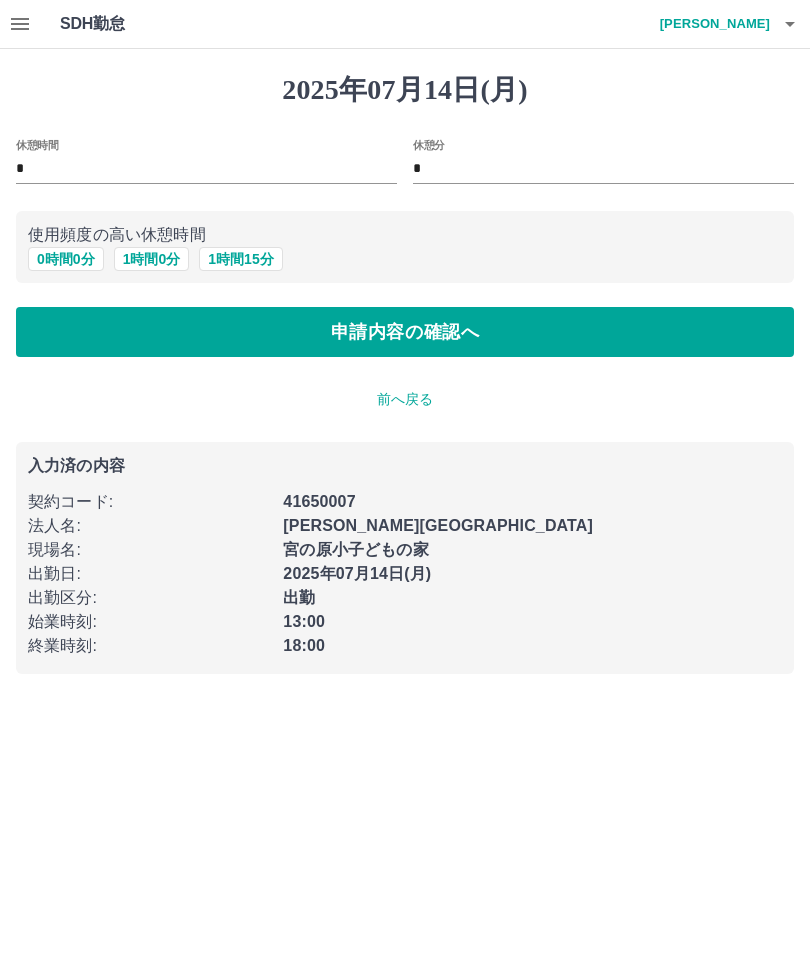click on "申請内容の確認へ" at bounding box center [405, 332] 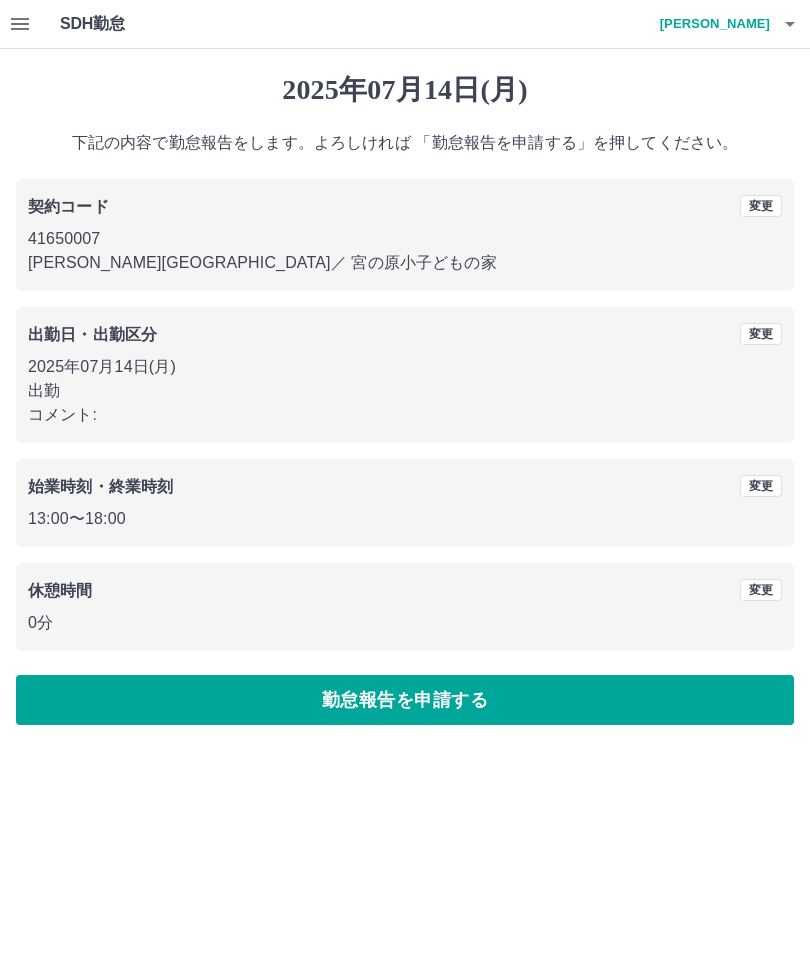 click on "勤怠報告を申請する" at bounding box center (405, 700) 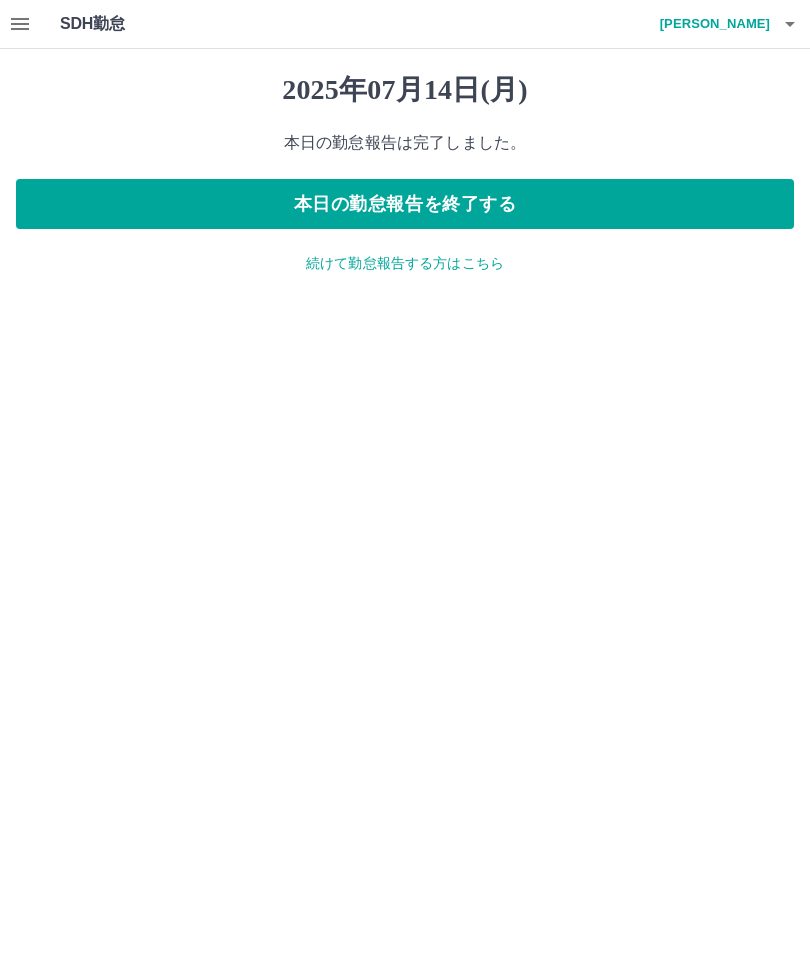 click at bounding box center [790, 24] 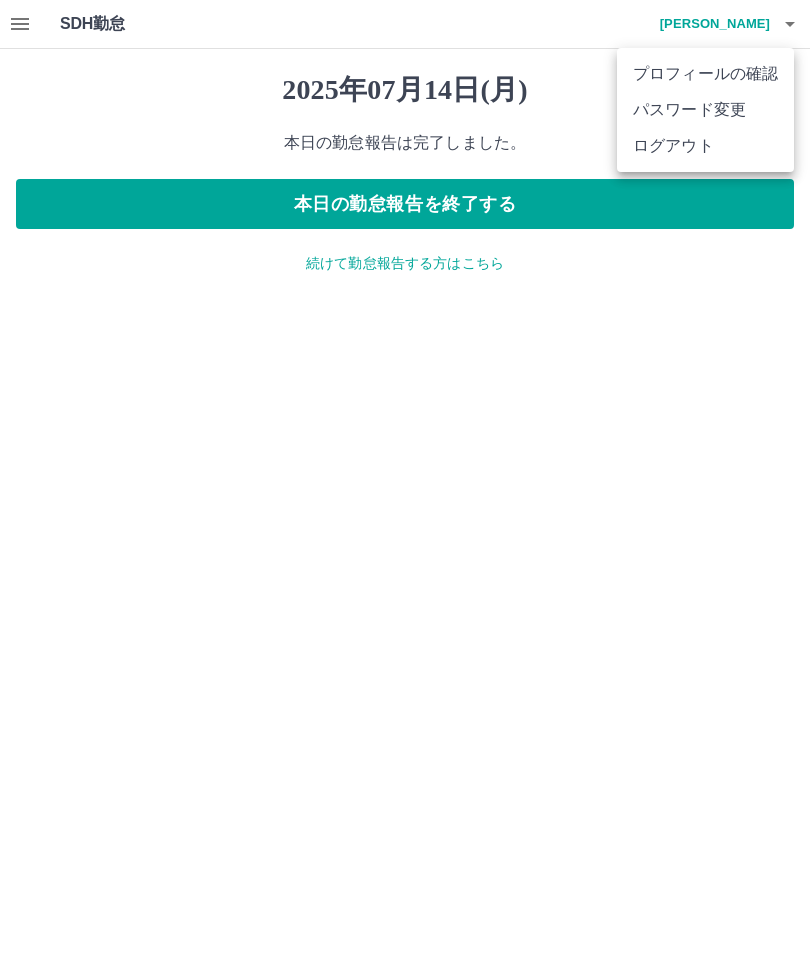 click on "ログアウト" at bounding box center [705, 146] 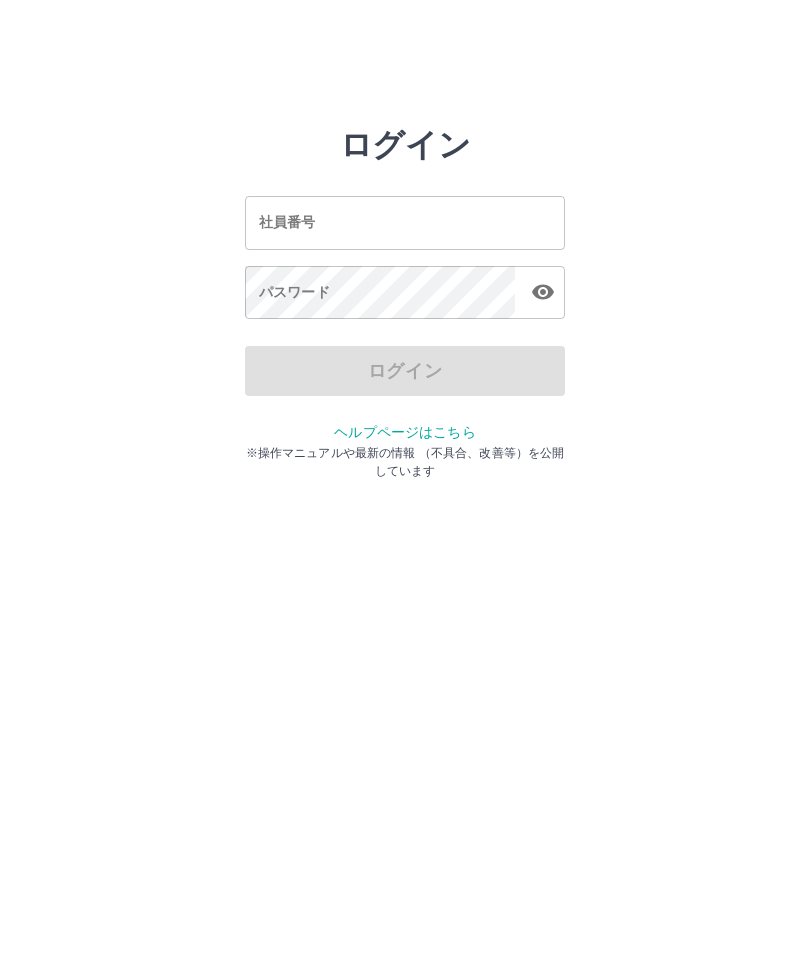 scroll, scrollTop: 0, scrollLeft: 0, axis: both 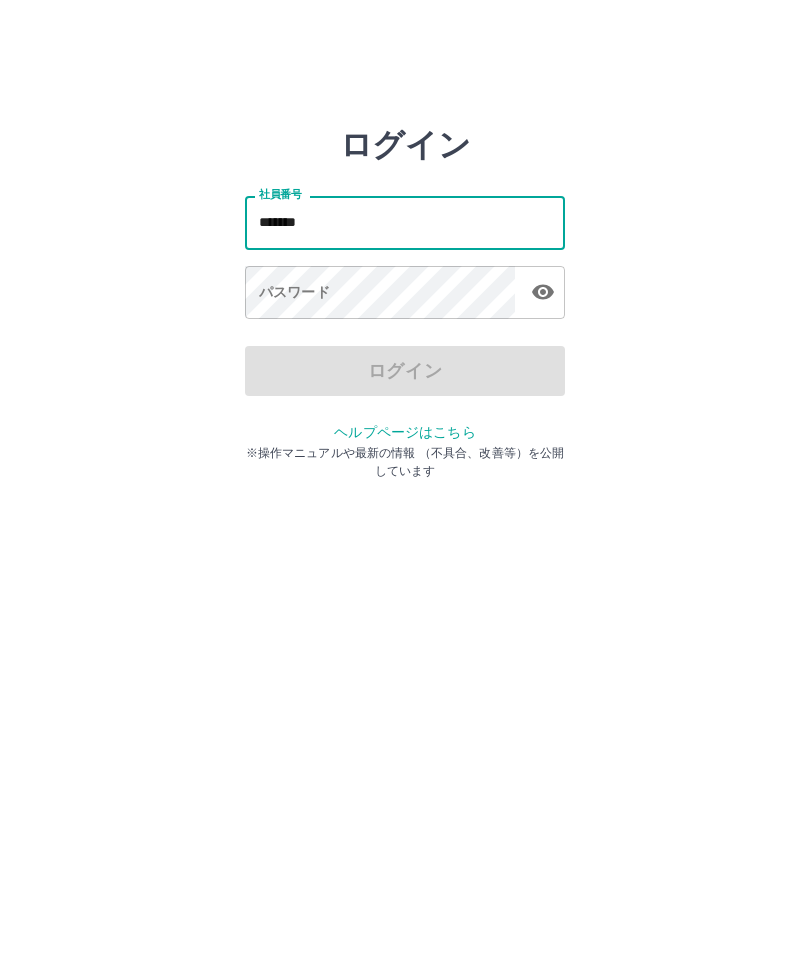 type on "*******" 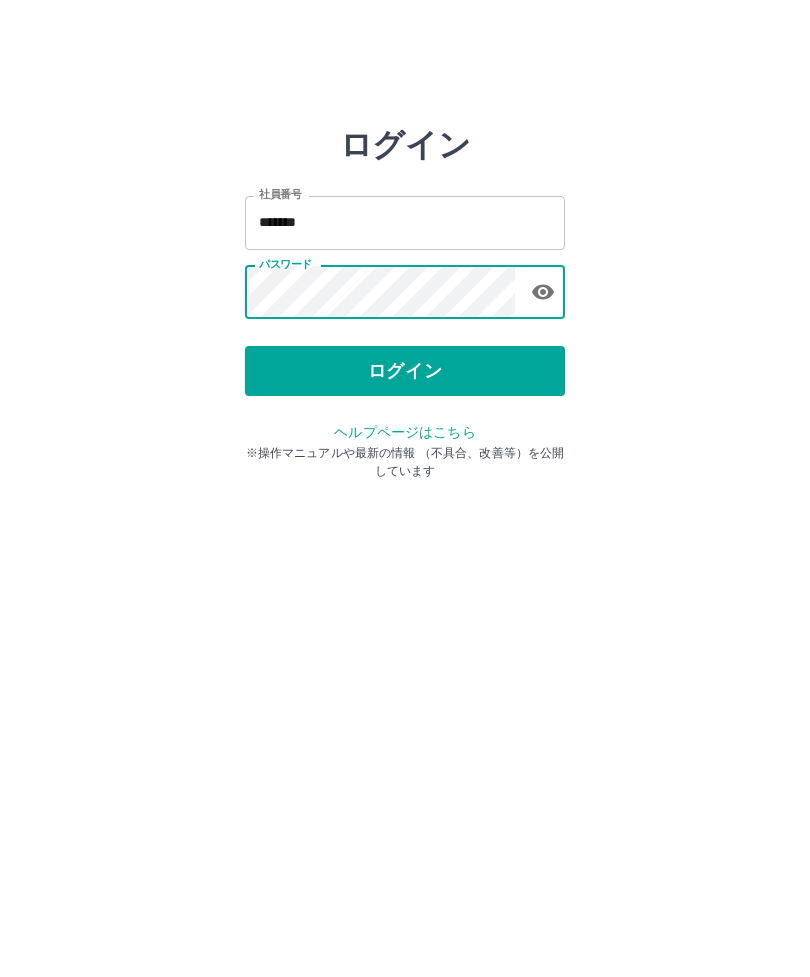 click on "ログイン" at bounding box center (405, 371) 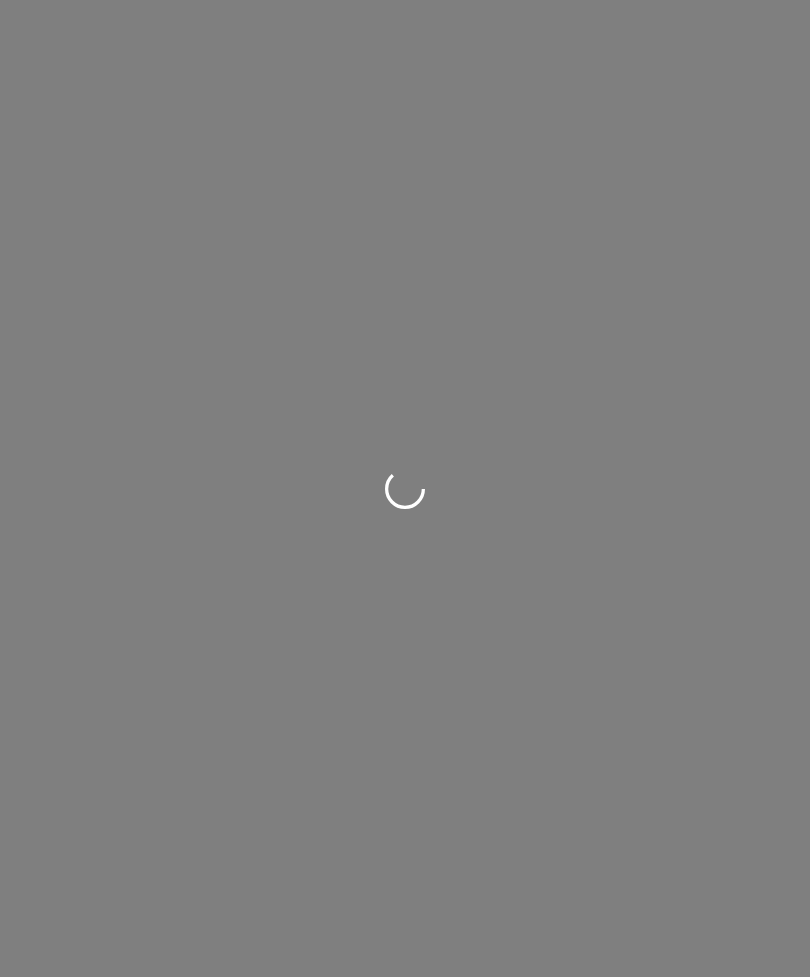 scroll, scrollTop: 0, scrollLeft: 0, axis: both 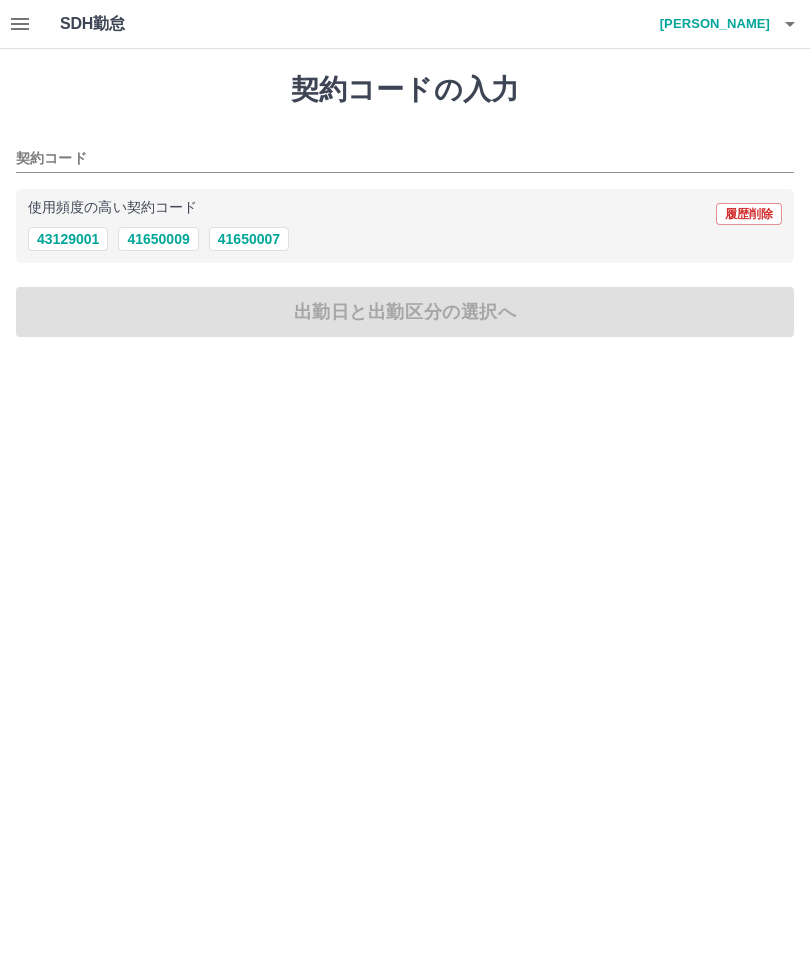 click on "41650007" at bounding box center [249, 239] 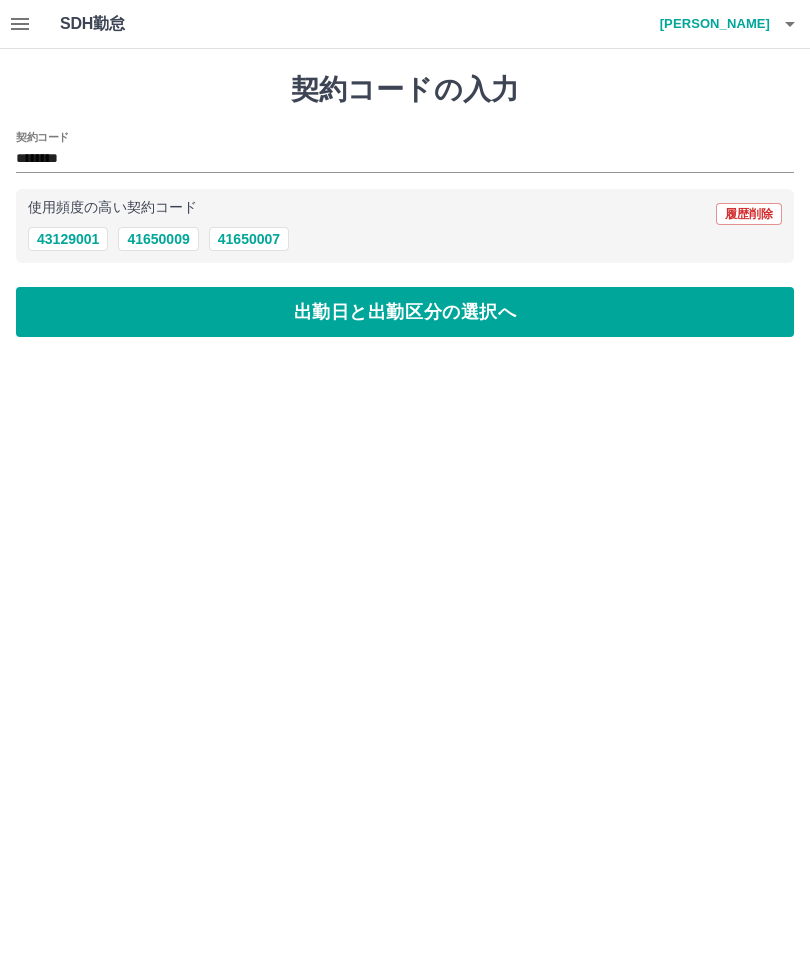 click on "出勤日と出勤区分の選択へ" at bounding box center (405, 312) 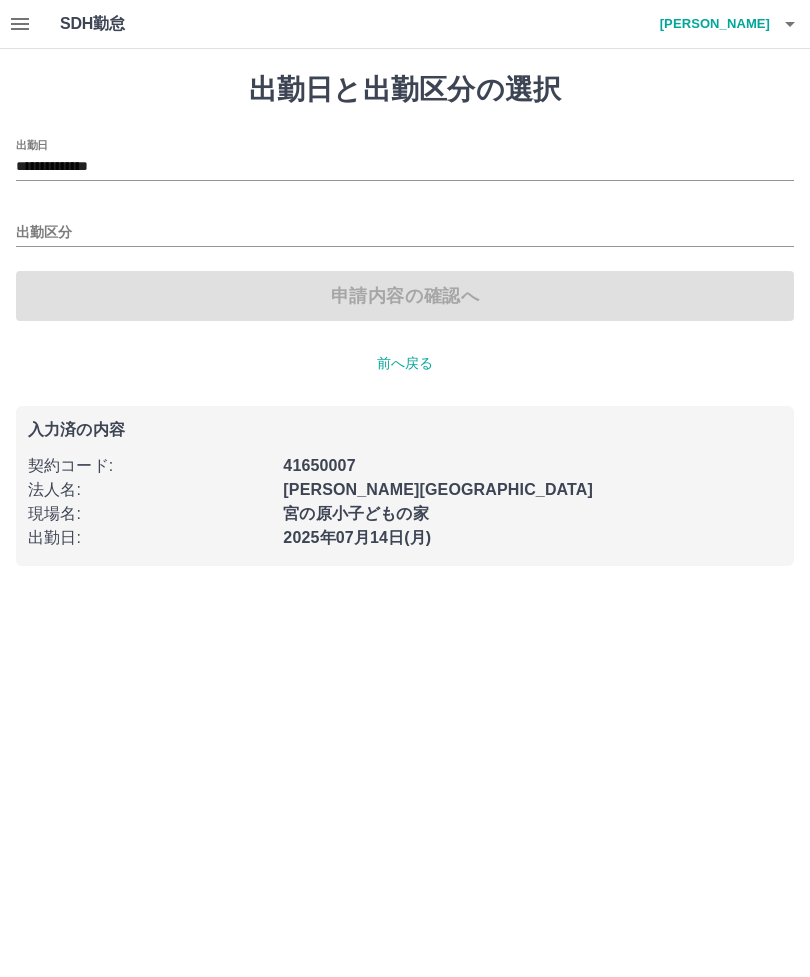 click on "出勤区分" at bounding box center [405, 233] 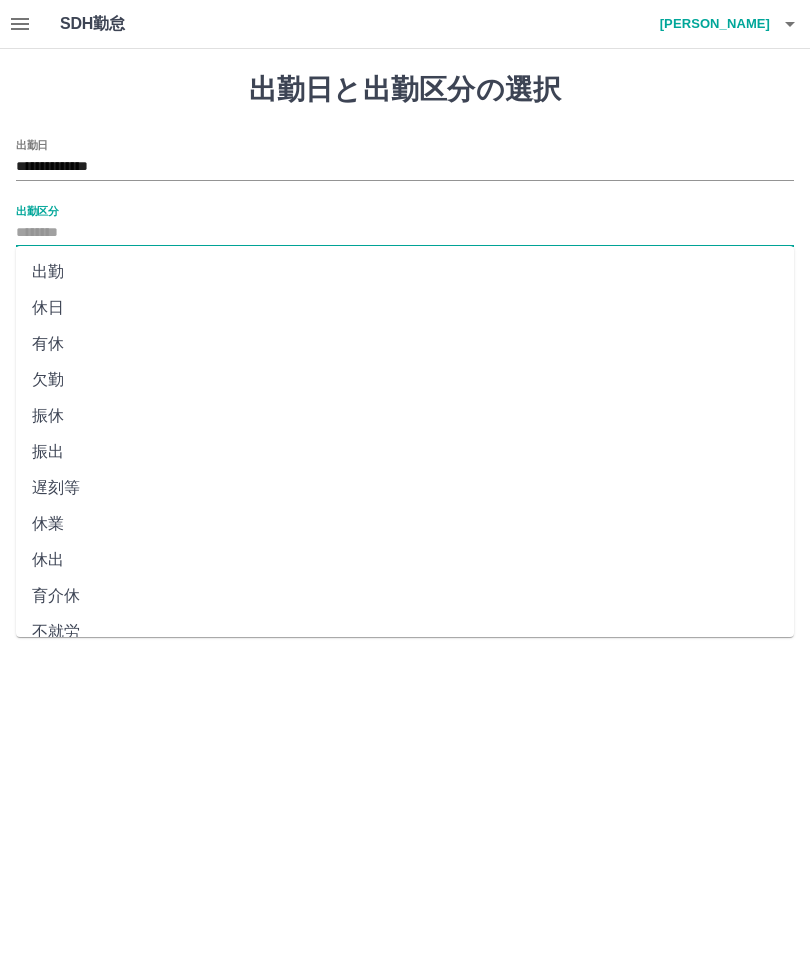 click on "出勤" at bounding box center (405, 272) 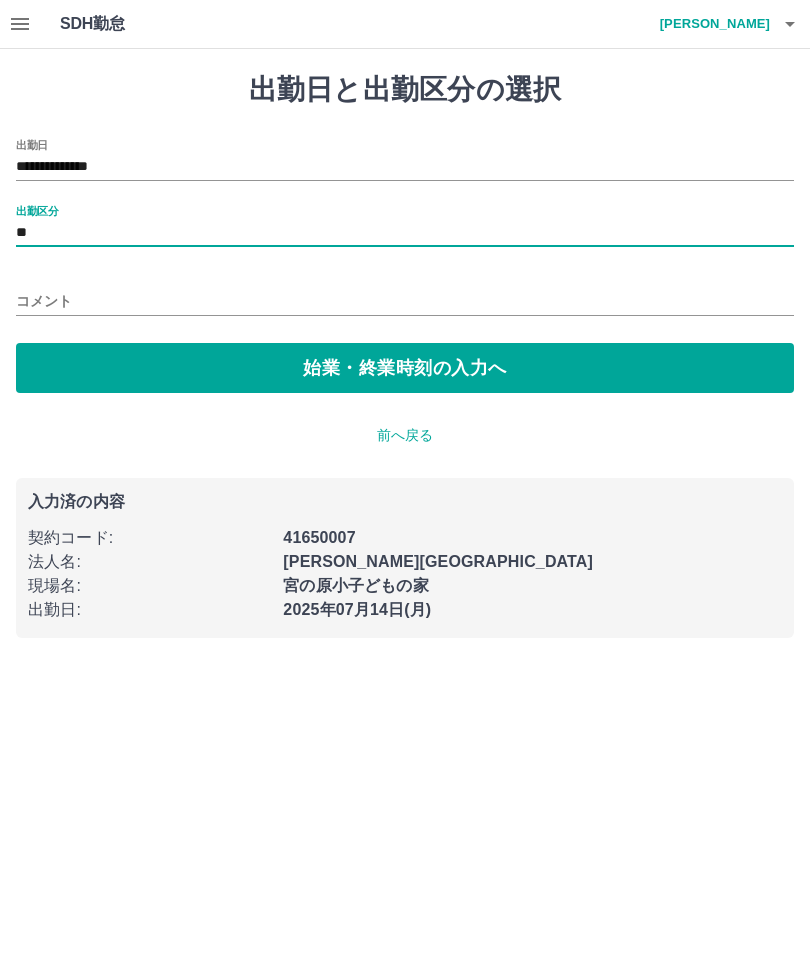 click on "始業・終業時刻の入力へ" at bounding box center (405, 368) 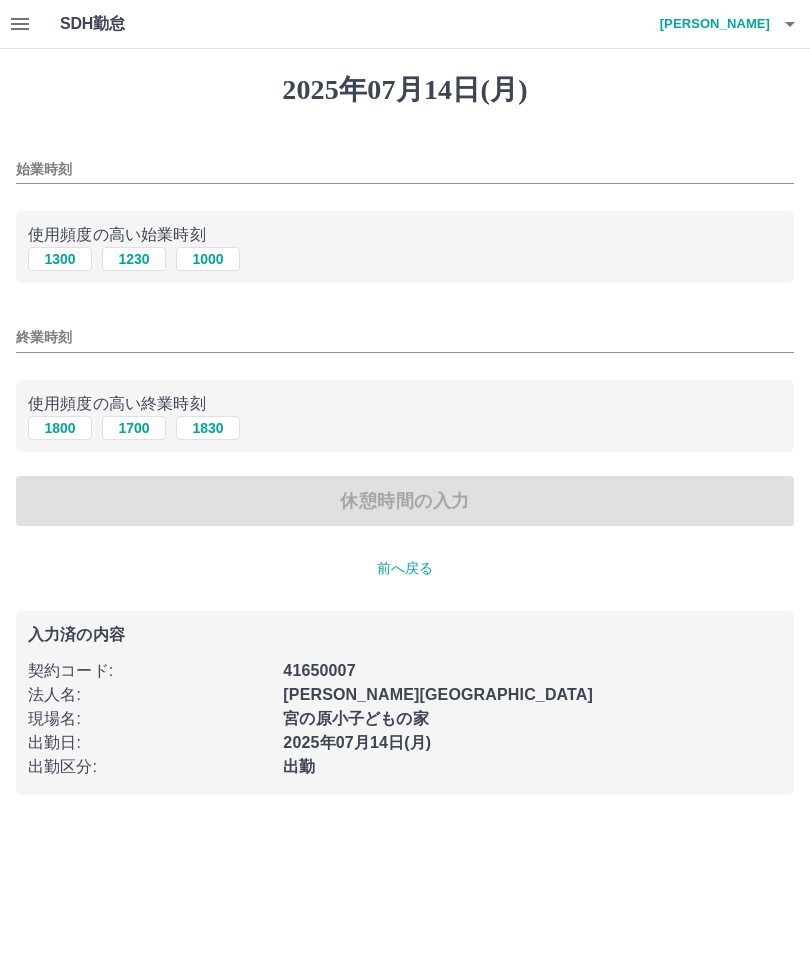 click on "1300" at bounding box center [60, 259] 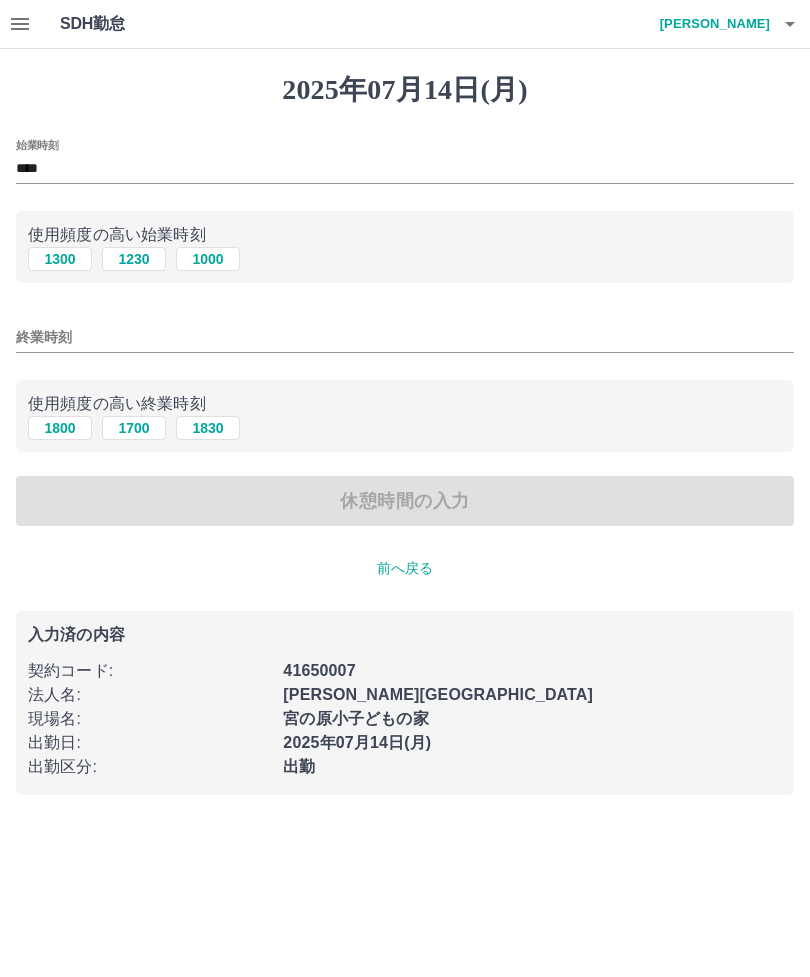 click on "終業時刻" at bounding box center [405, 337] 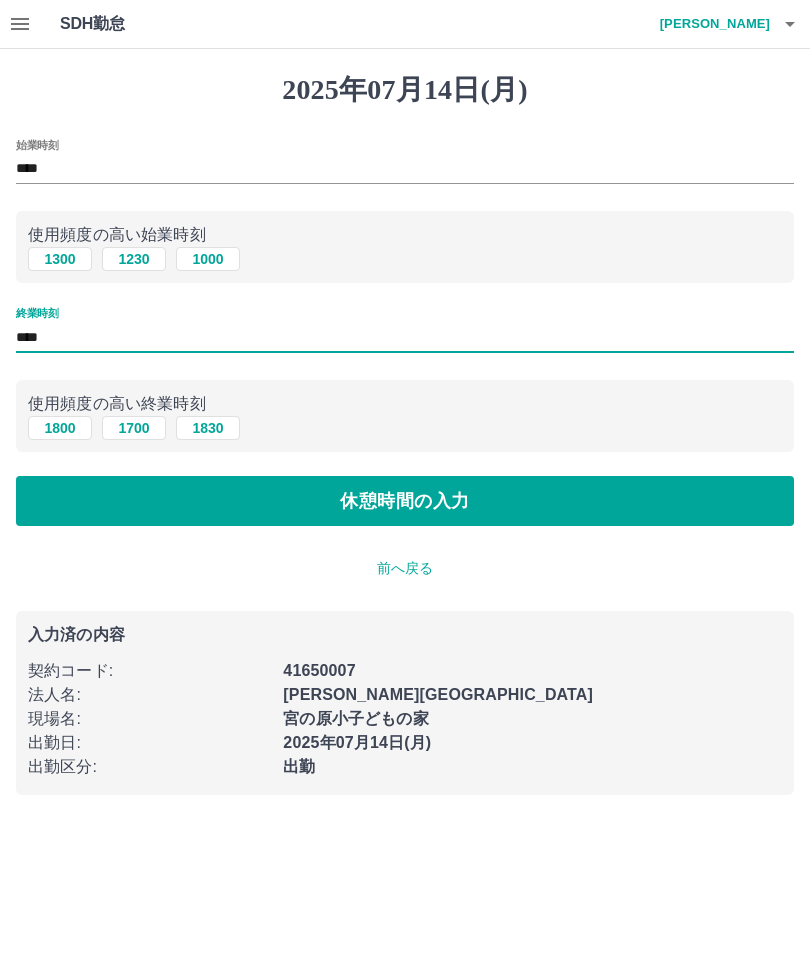 type on "****" 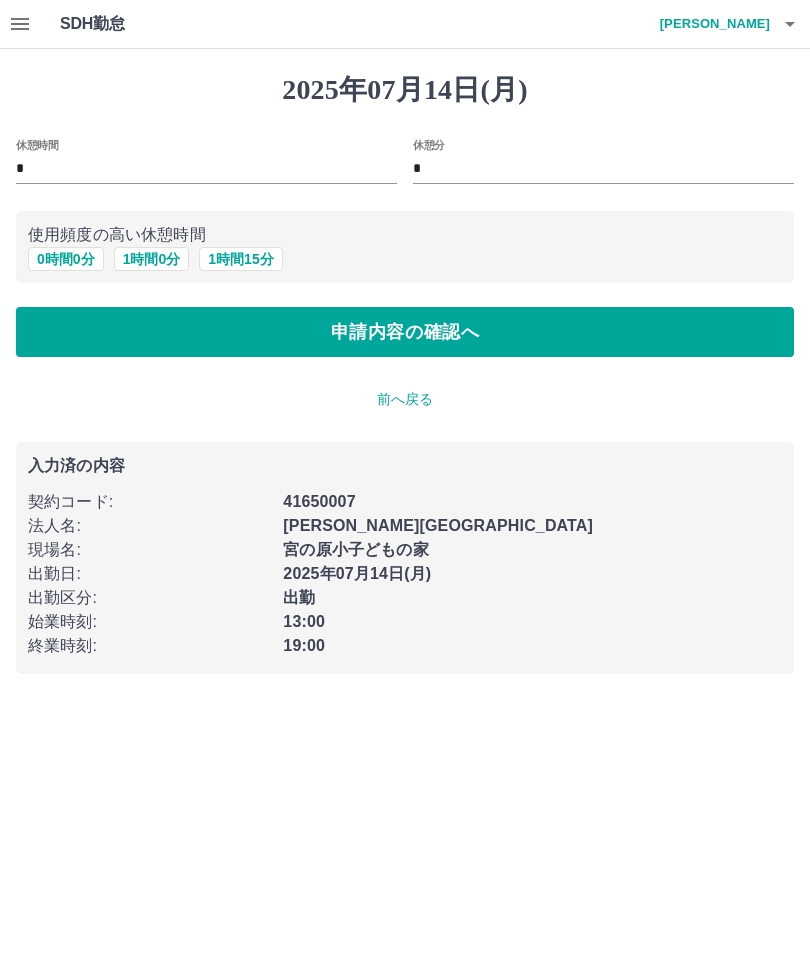 click on "申請内容の確認へ" at bounding box center [405, 332] 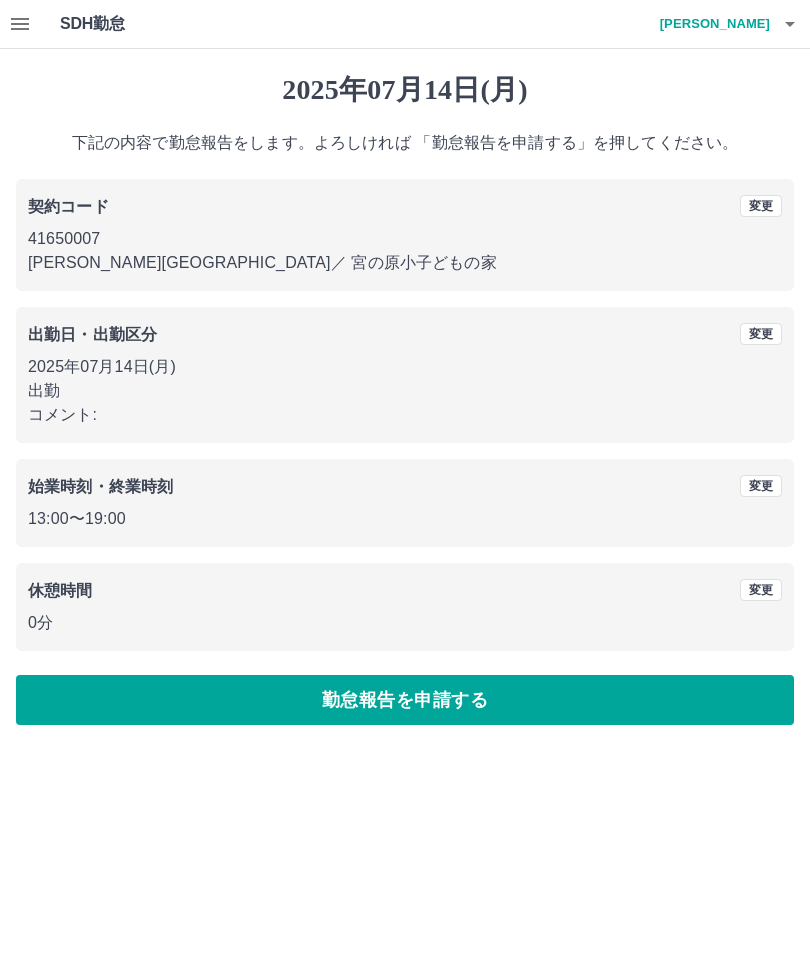 click on "勤怠報告を申請する" at bounding box center [405, 700] 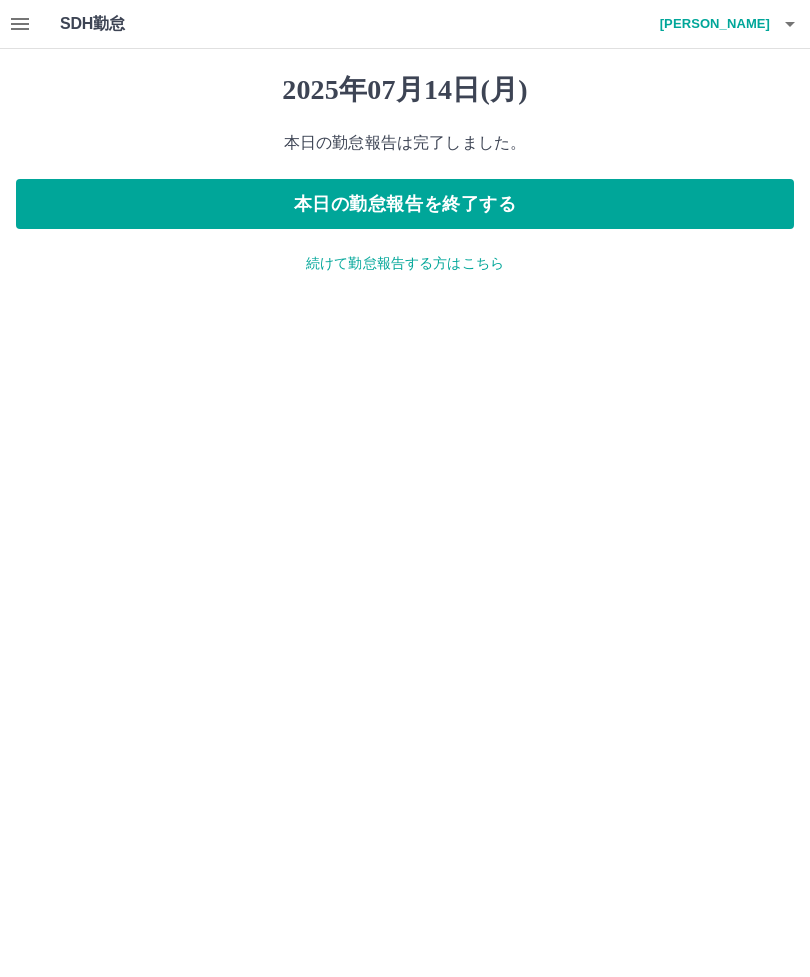 click on "本日の勤怠報告を終了する" at bounding box center (405, 204) 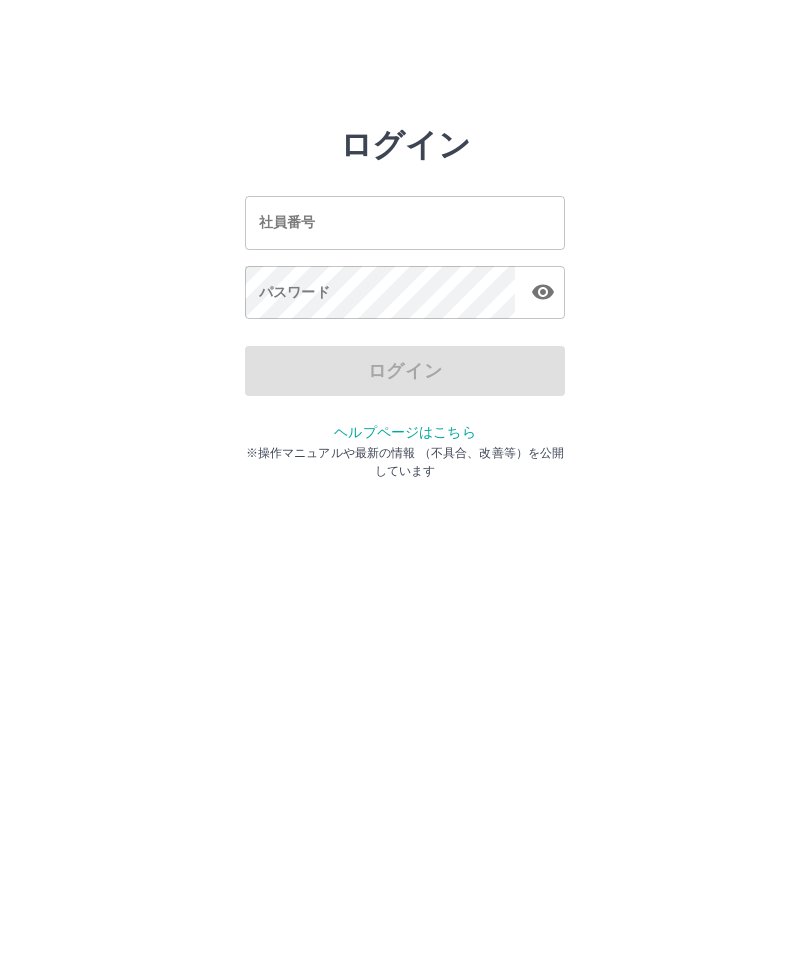 scroll, scrollTop: 0, scrollLeft: 0, axis: both 